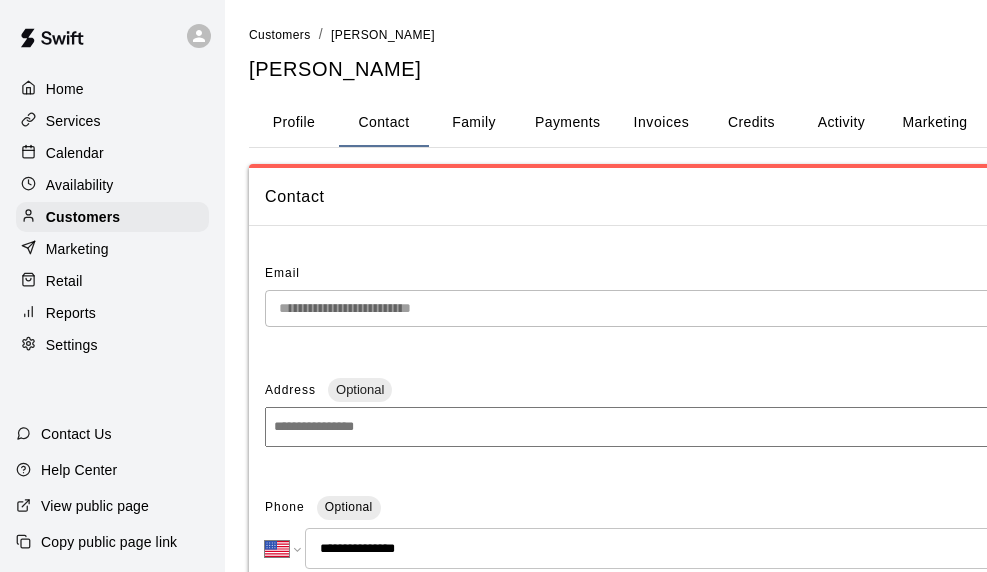 select on "**" 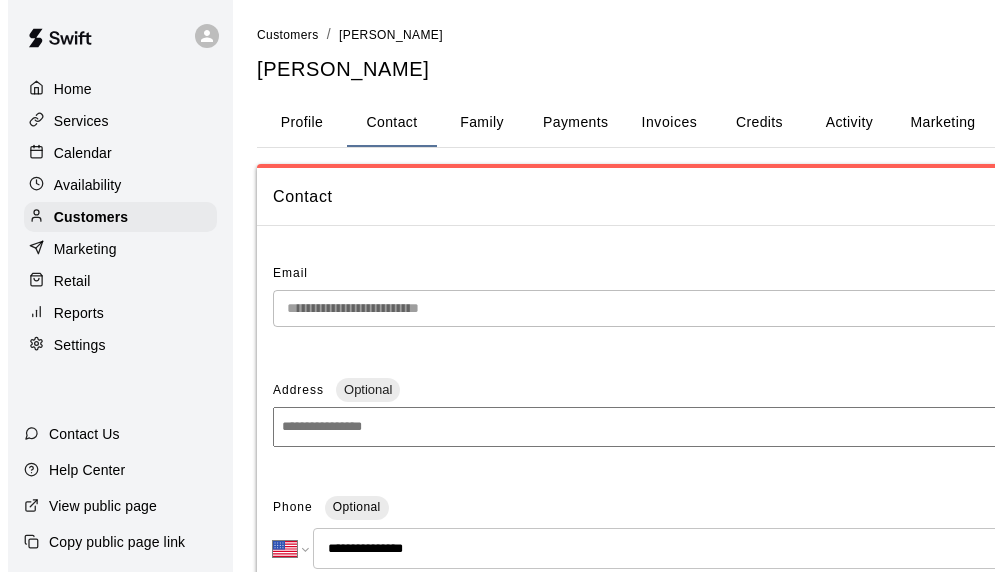 scroll, scrollTop: 0, scrollLeft: 0, axis: both 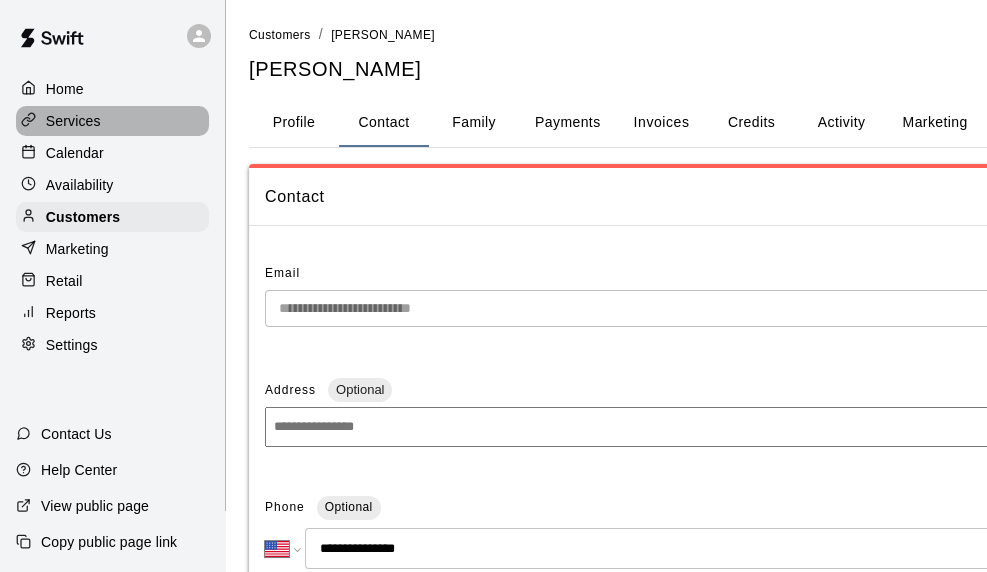 click on "Services" at bounding box center (73, 121) 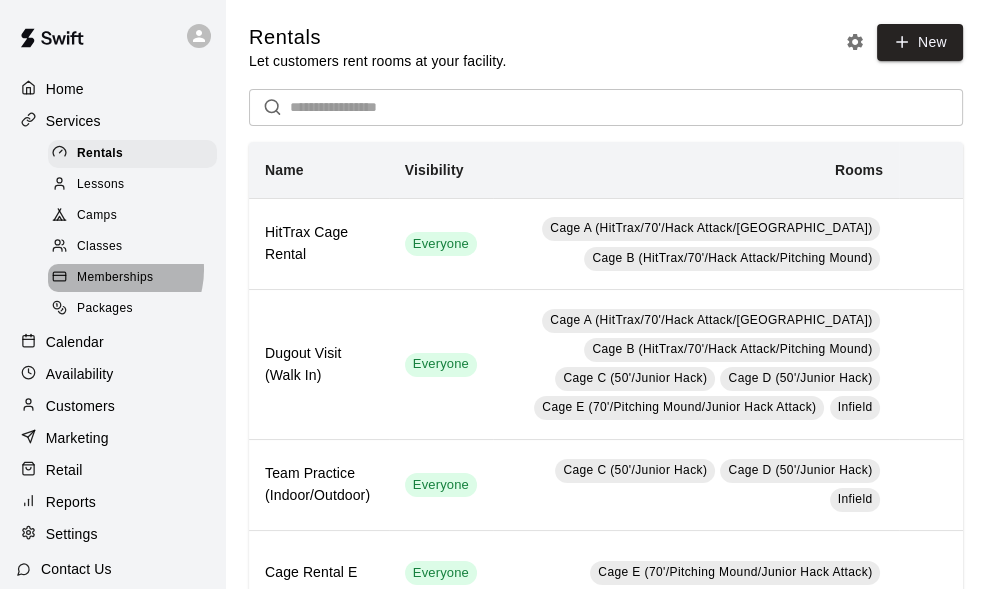 click on "Memberships" at bounding box center [115, 278] 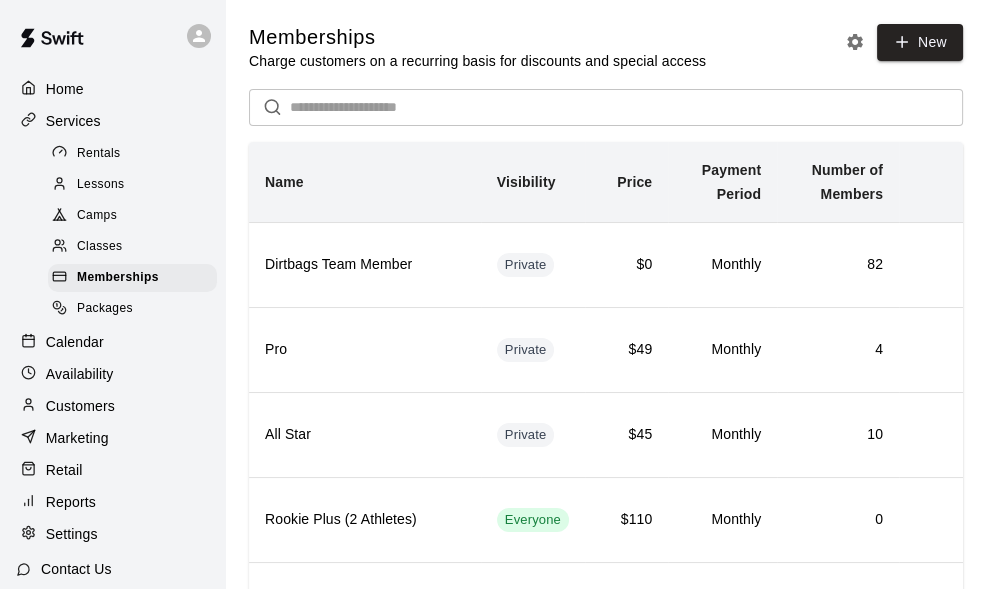 click at bounding box center [626, 107] 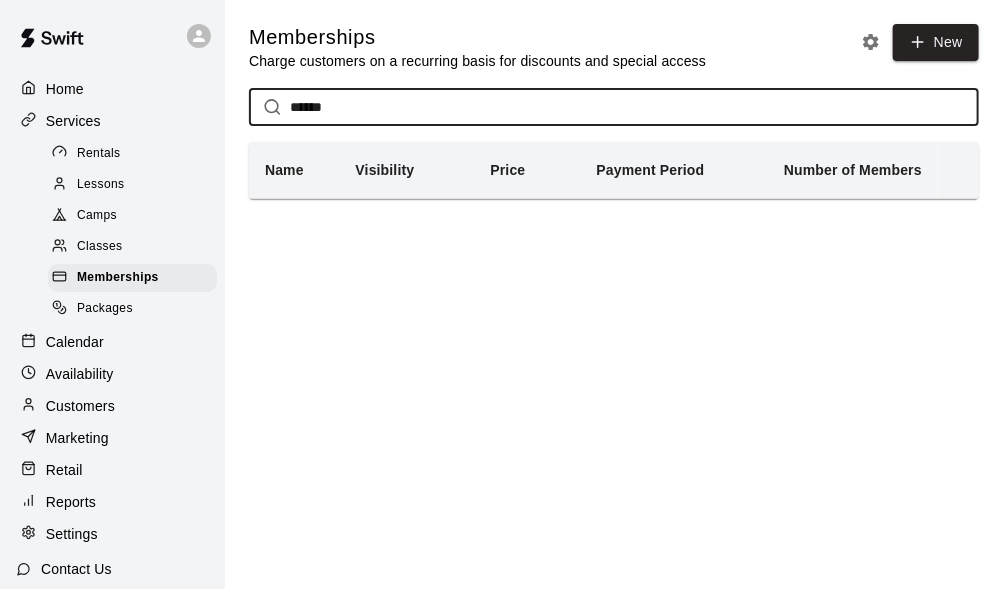 type on "******" 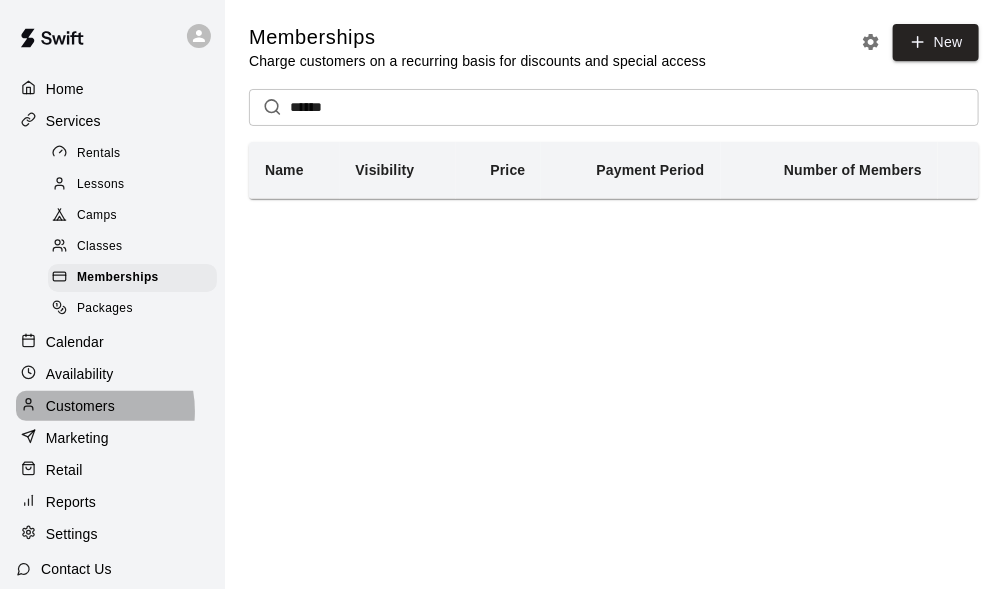 click on "Customers" at bounding box center [80, 406] 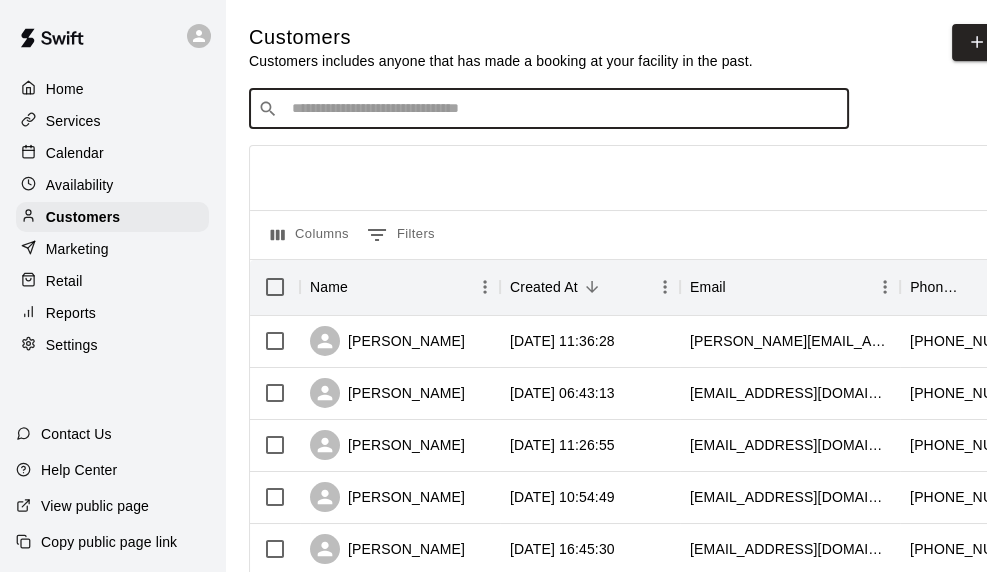 click at bounding box center [563, 109] 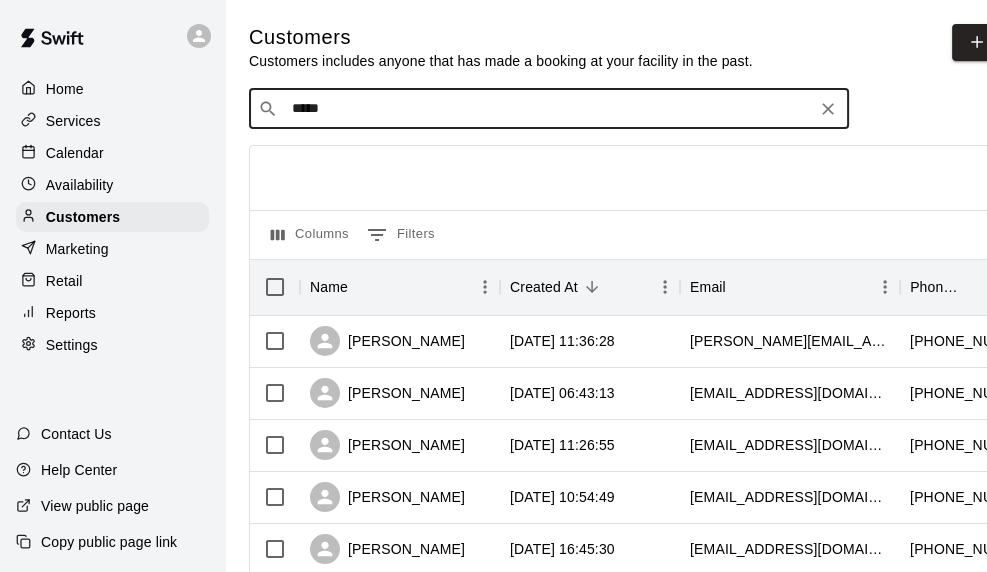 type on "******" 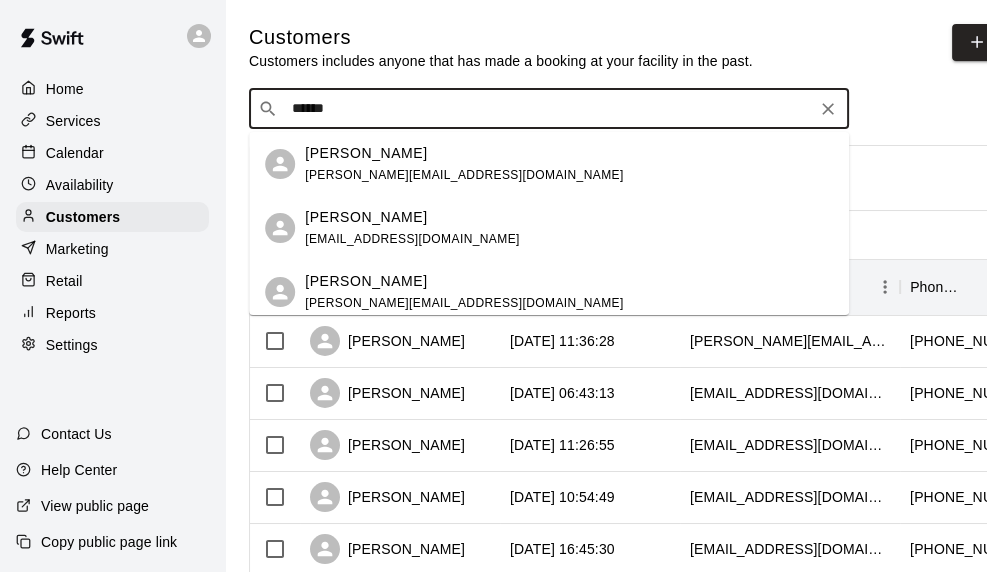 click on "[EMAIL_ADDRESS][DOMAIN_NAME]" at bounding box center [412, 239] 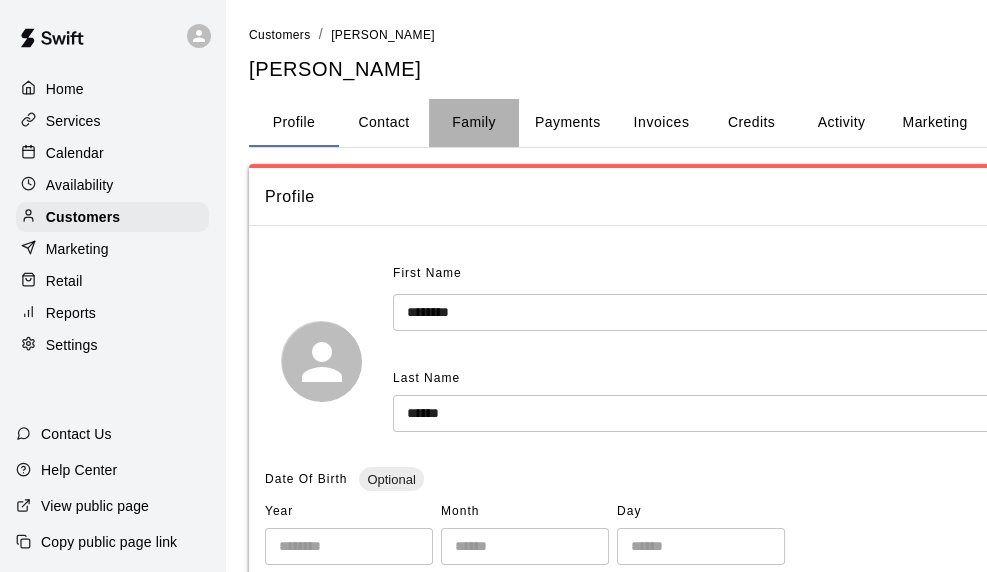 click on "Family" at bounding box center (474, 123) 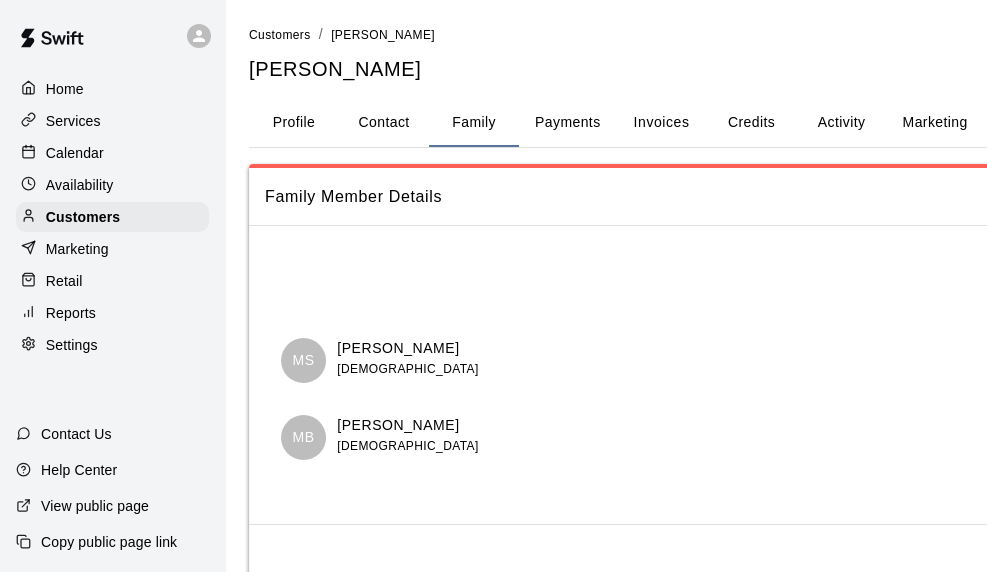click on "Payments" at bounding box center (567, 123) 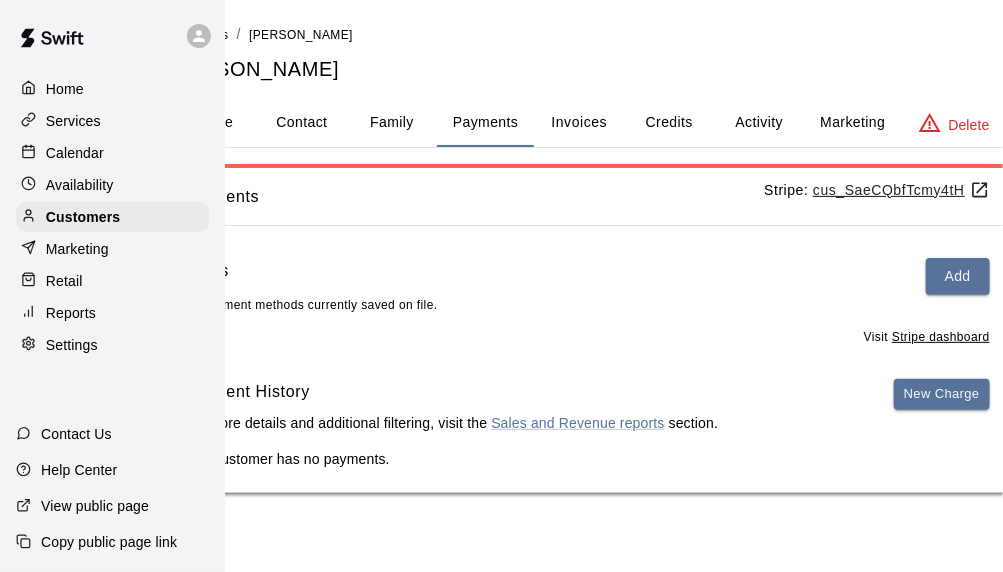 scroll, scrollTop: 0, scrollLeft: 108, axis: horizontal 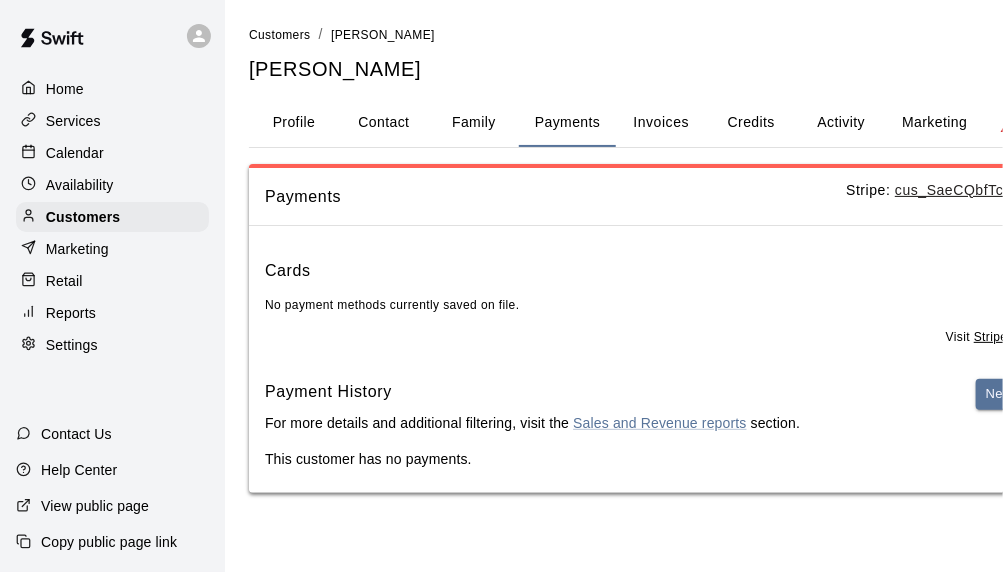 click on "Activity" at bounding box center [841, 123] 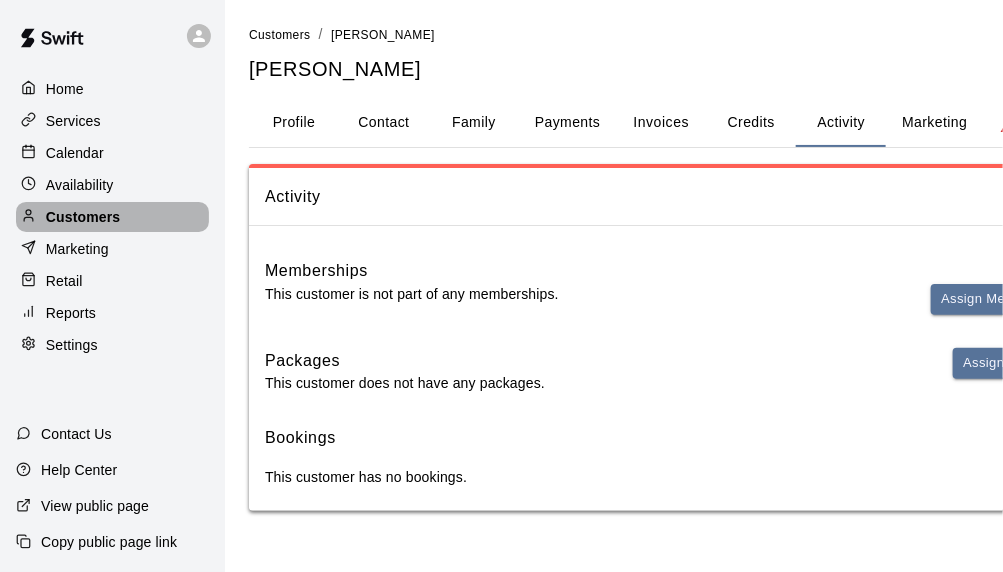 click on "Customers" at bounding box center (83, 217) 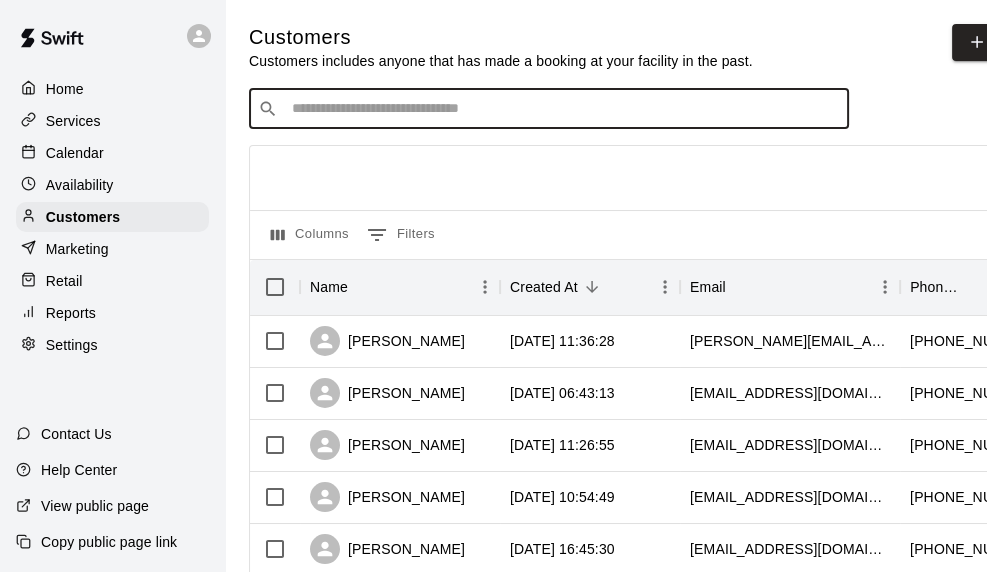 click at bounding box center [563, 109] 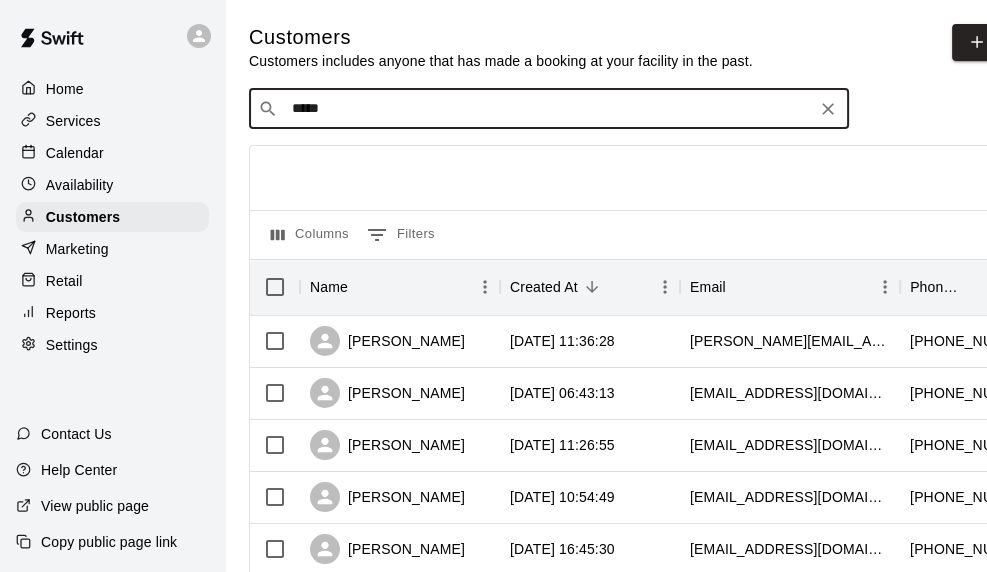 type on "******" 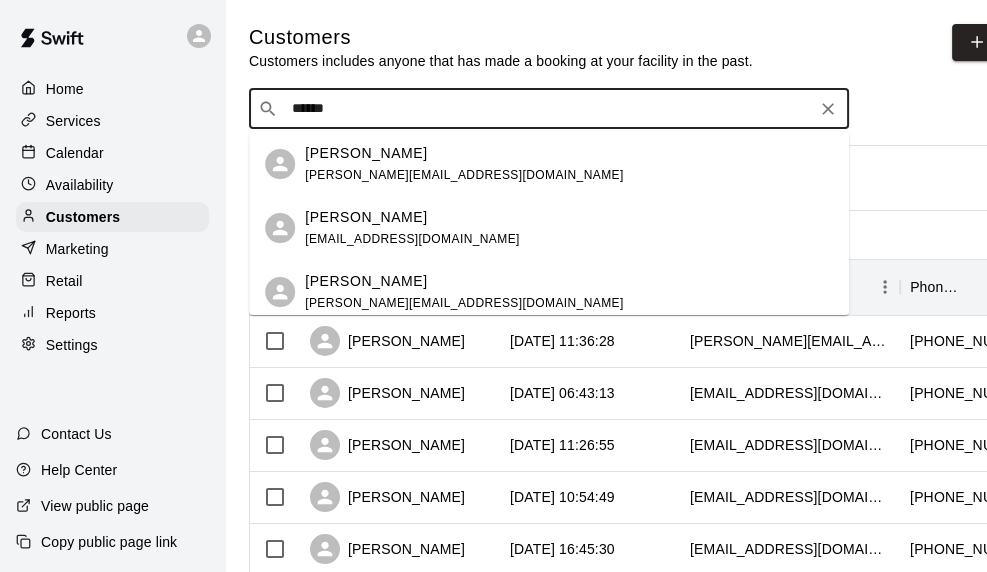 click on "[PERSON_NAME]" at bounding box center [464, 153] 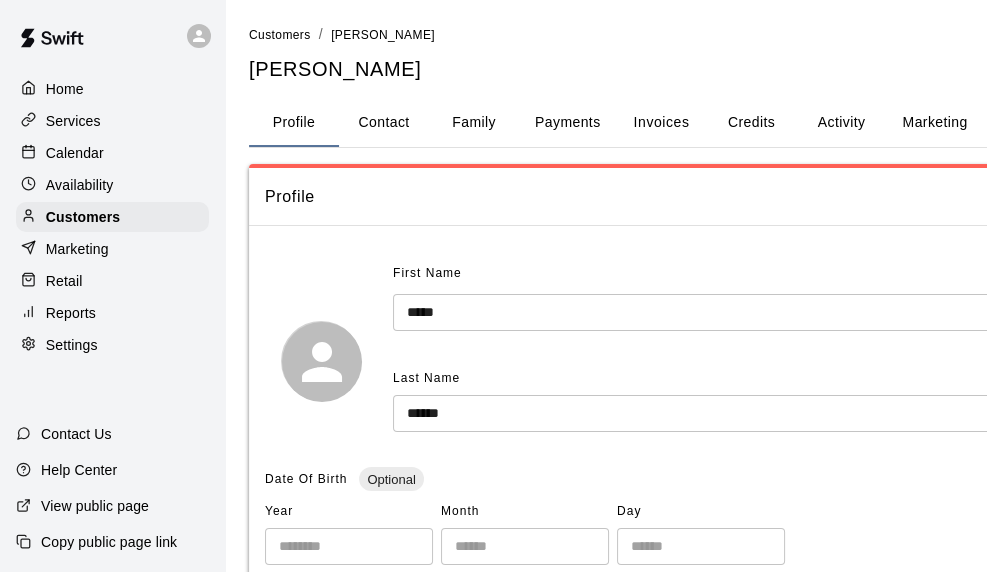 click on "Payments" at bounding box center [567, 123] 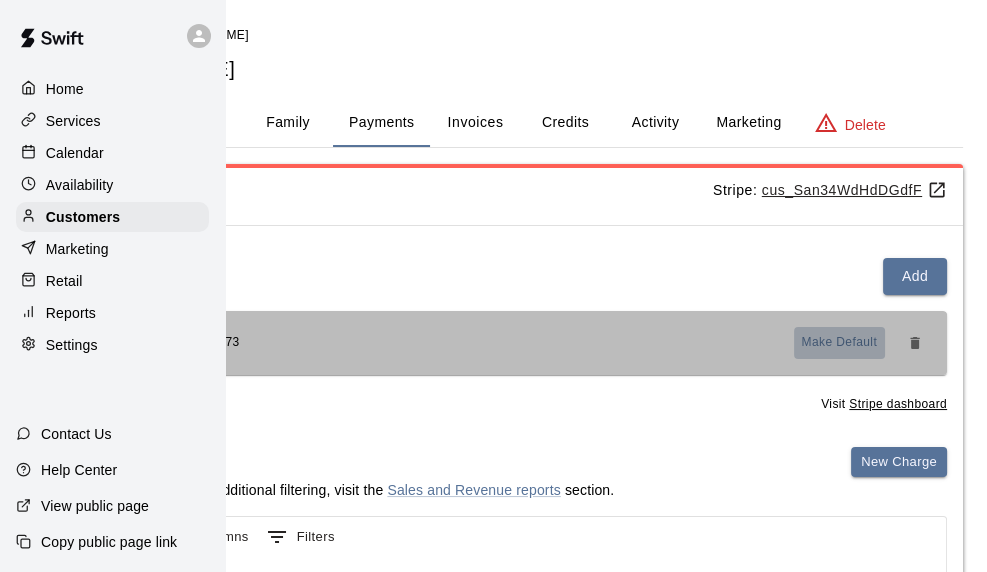 click on "Make Default" at bounding box center (840, 343) 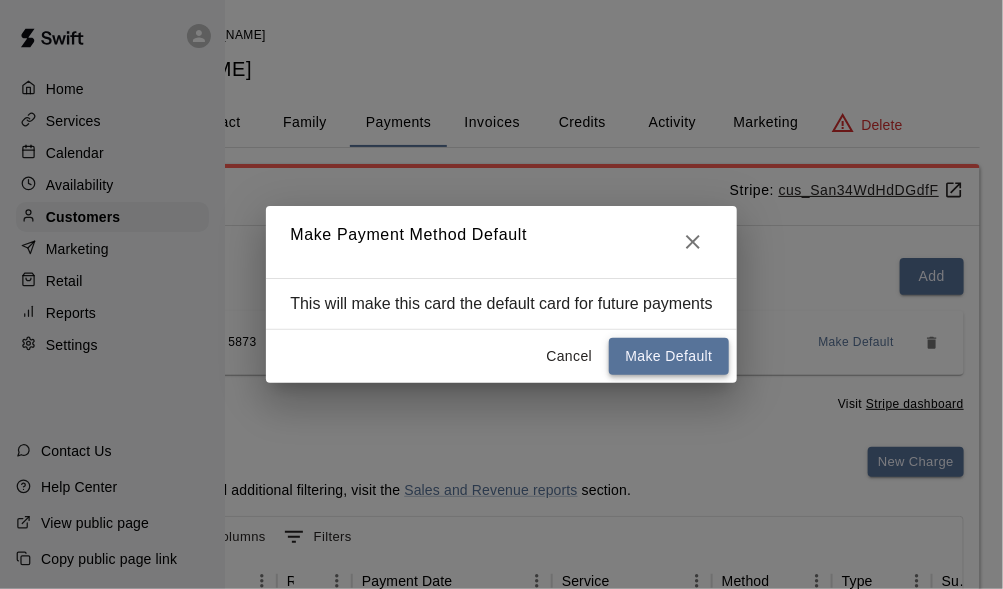 click on "Make Default" at bounding box center (668, 356) 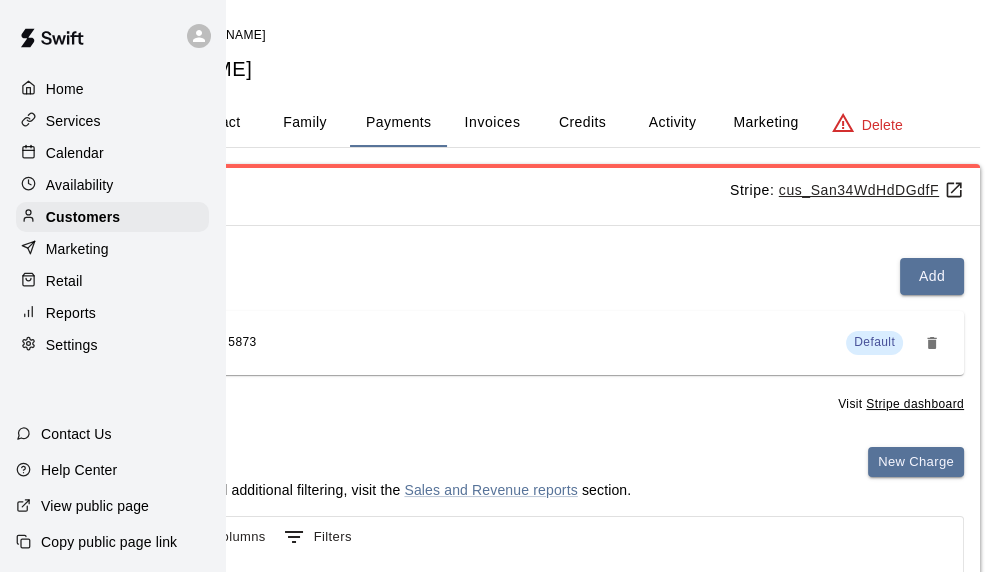 click on "Activity" at bounding box center (672, 123) 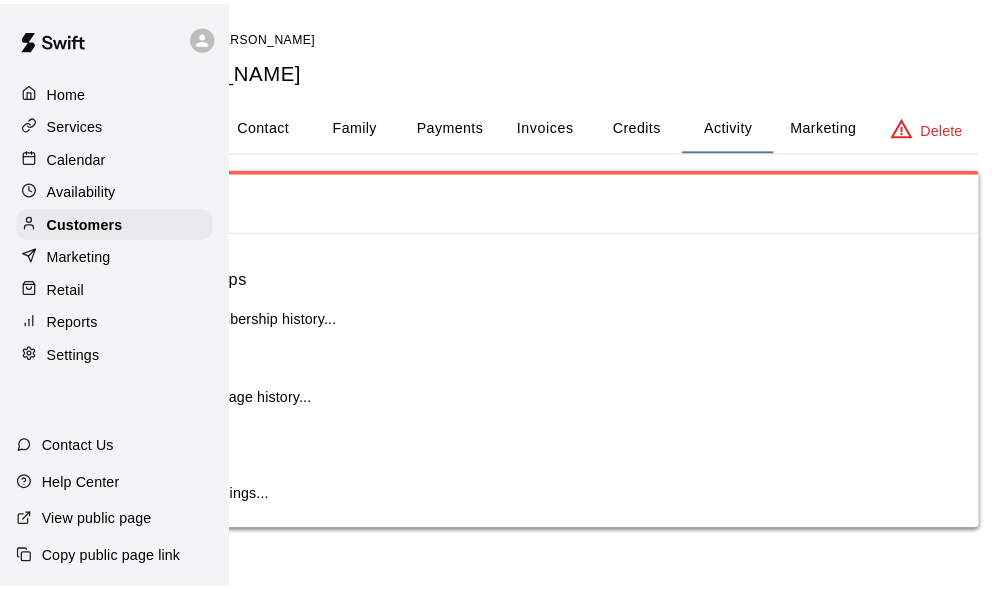 scroll, scrollTop: 0, scrollLeft: 108, axis: horizontal 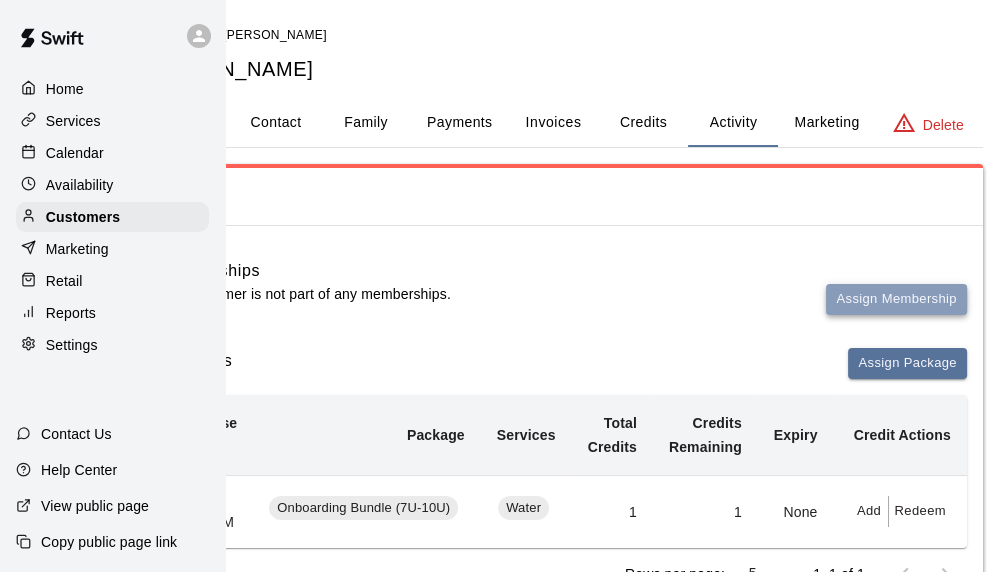 click on "Assign Membership" at bounding box center (896, 299) 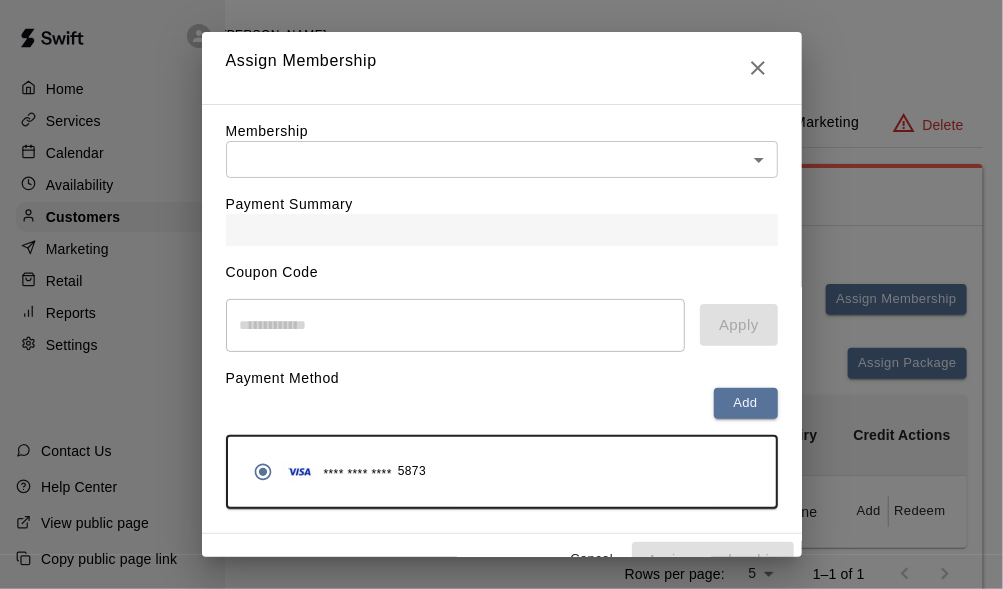 click on "Home Services Calendar Availability Customers Marketing Retail Reports Settings Contact Us Help Center View public page Copy public page link Customers / [PERSON_NAME] [PERSON_NAME] Profile Contact Family Payments Invoices Credits Activity Marketing Delete Activity Memberships This customer is not part of any memberships. Assign Membership Packages Assign Package Purchase Date   Package Services Total Credits Credits Remaining Expiry Credit Actions [DATE] 12:41 PM Onboarding Bundle (7U-10U) Water 1 1 None Add Redeem Rows per page: 5 * 1–1 of 1 Bookings This customer has no bookings. Swift - Edit Customer Close cross-small Assign Membership Membership ​ ​ Payment Summary Coupon Code ​ Apply Payment Method   Add **** **** **** 5873 Cancel Assign membership" at bounding box center [393, 362] 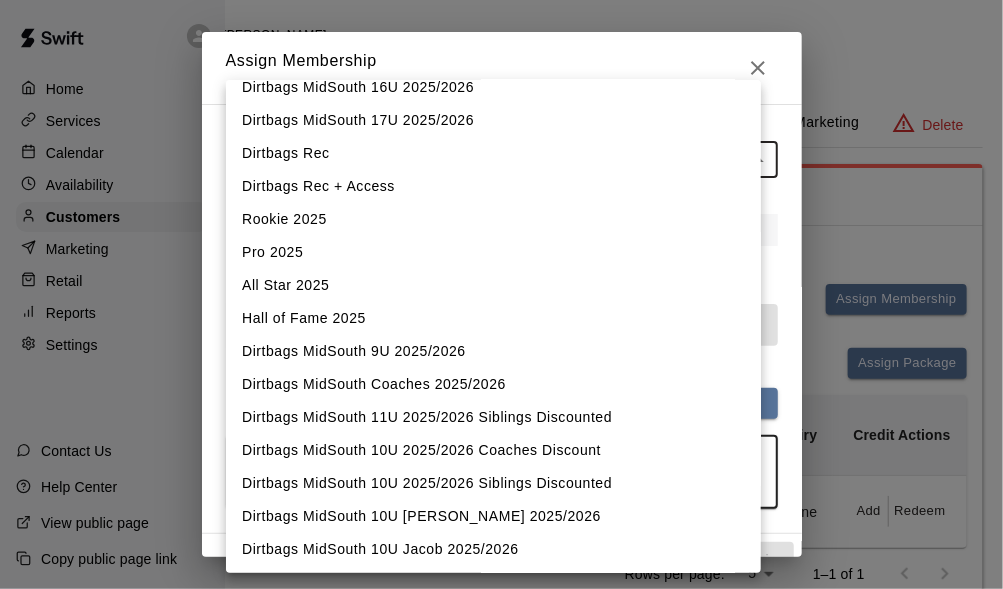 scroll, scrollTop: 612, scrollLeft: 0, axis: vertical 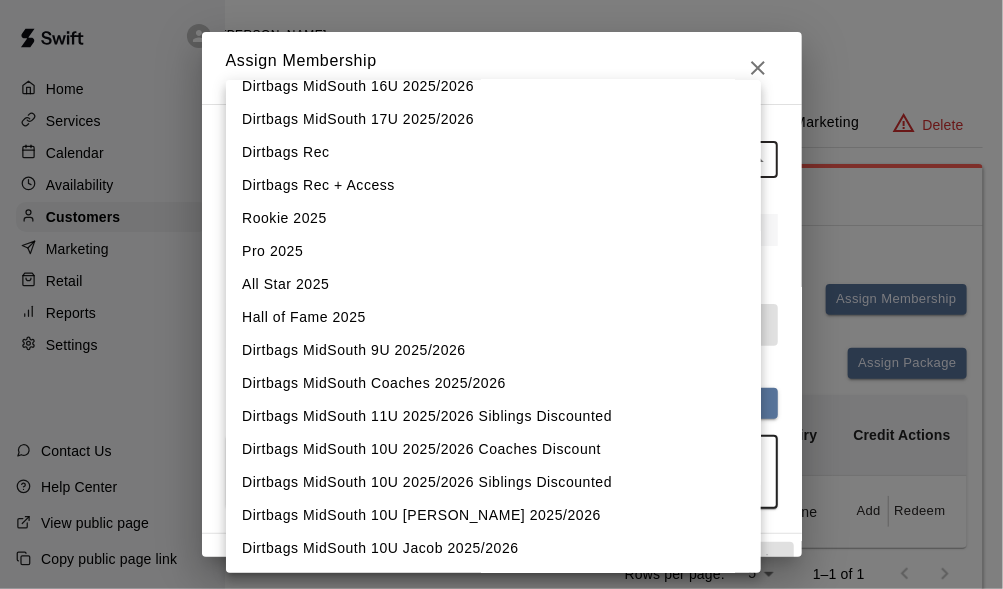 click on "Dirtbags MidSouth 9U 2025/2026" at bounding box center (493, 350) 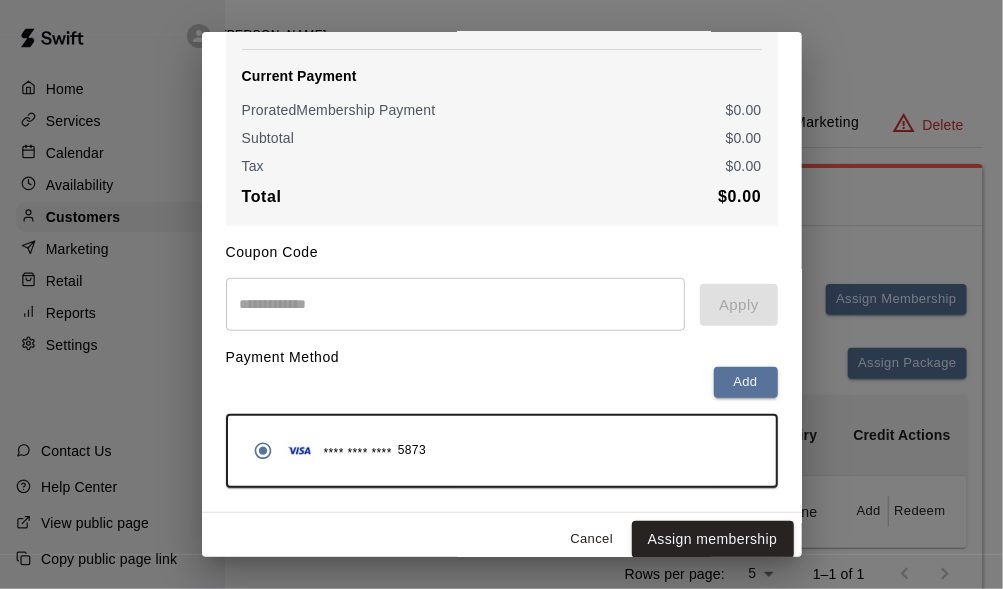 scroll, scrollTop: 290, scrollLeft: 0, axis: vertical 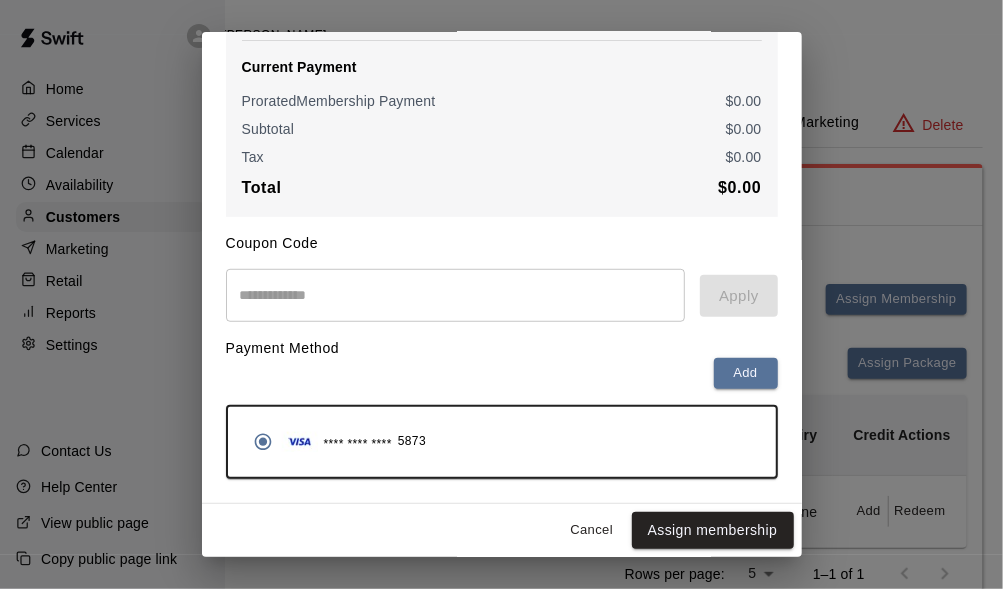 click on "Assign membership" at bounding box center [713, 530] 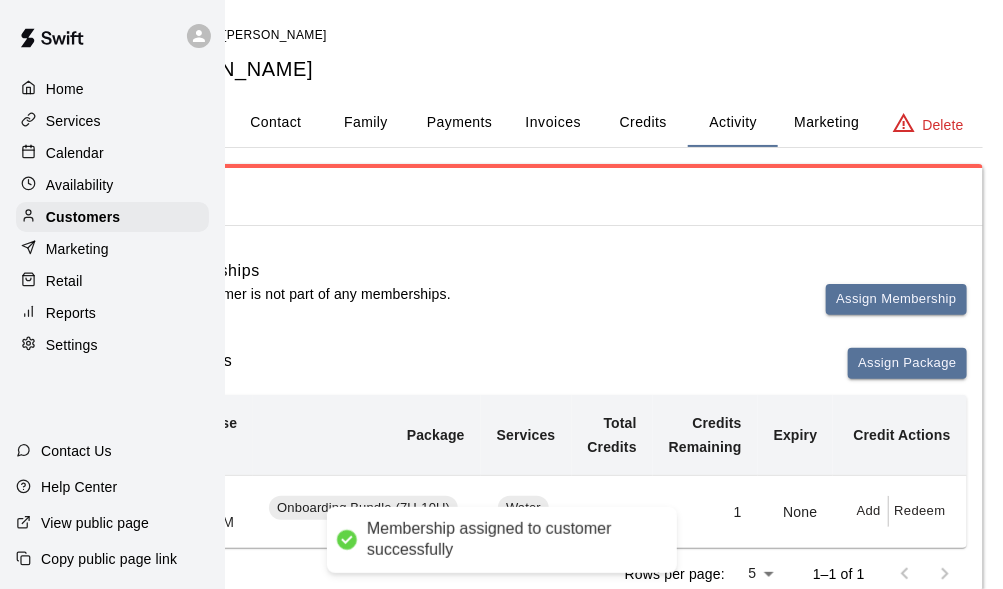 scroll, scrollTop: 33, scrollLeft: 0, axis: vertical 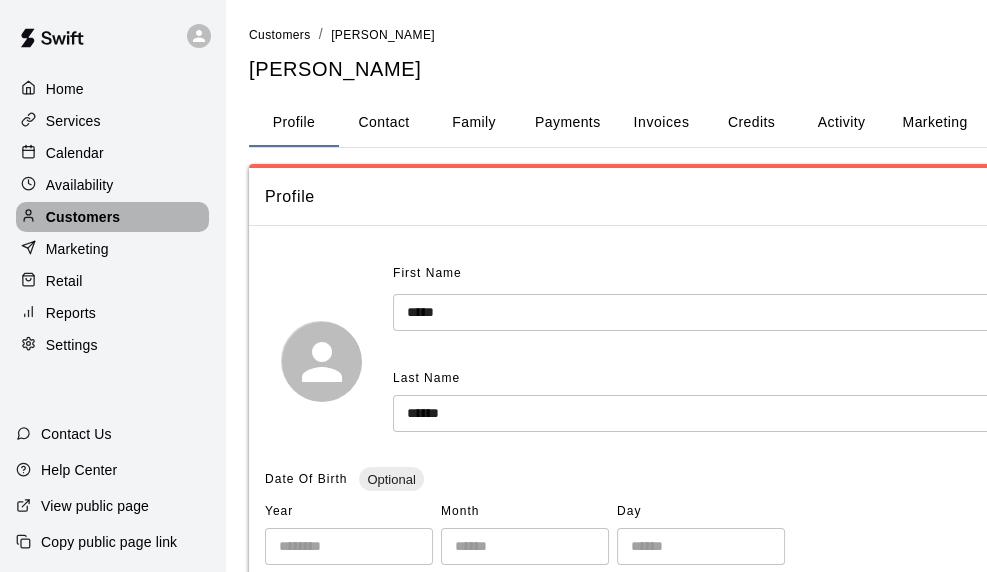 click on "Customers" at bounding box center [83, 217] 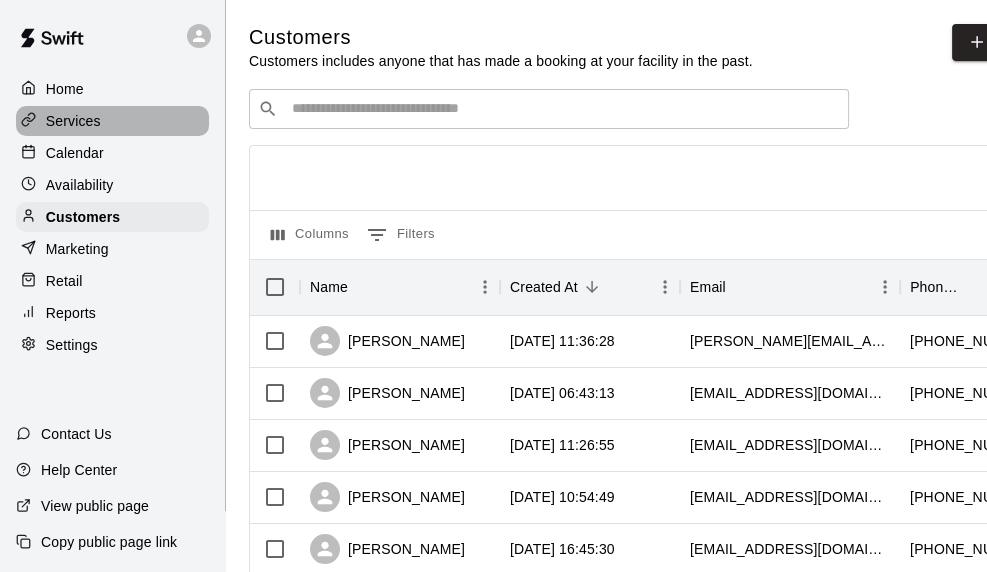 click on "Services" at bounding box center (73, 121) 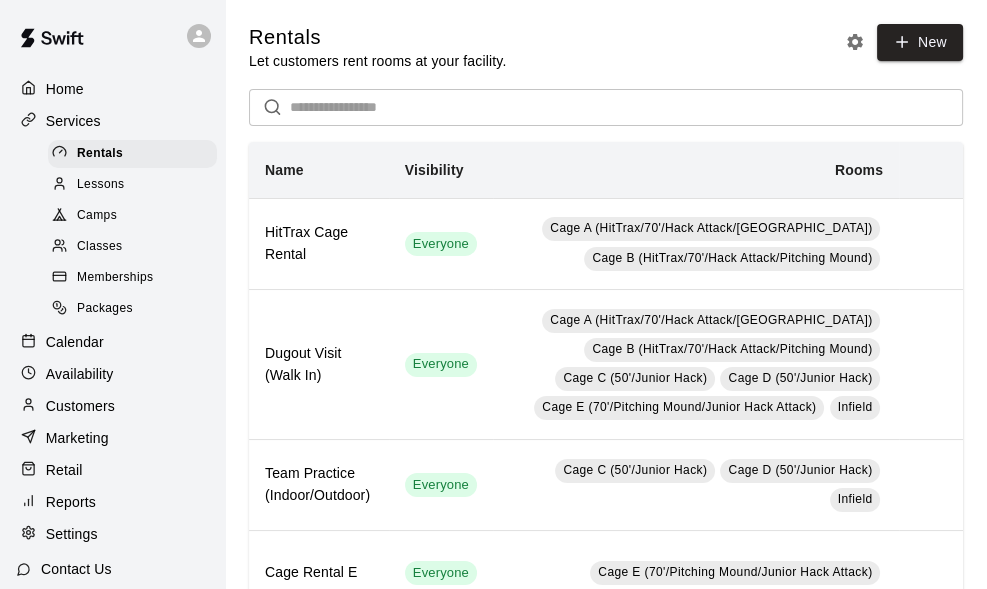 click on "Memberships" at bounding box center (115, 278) 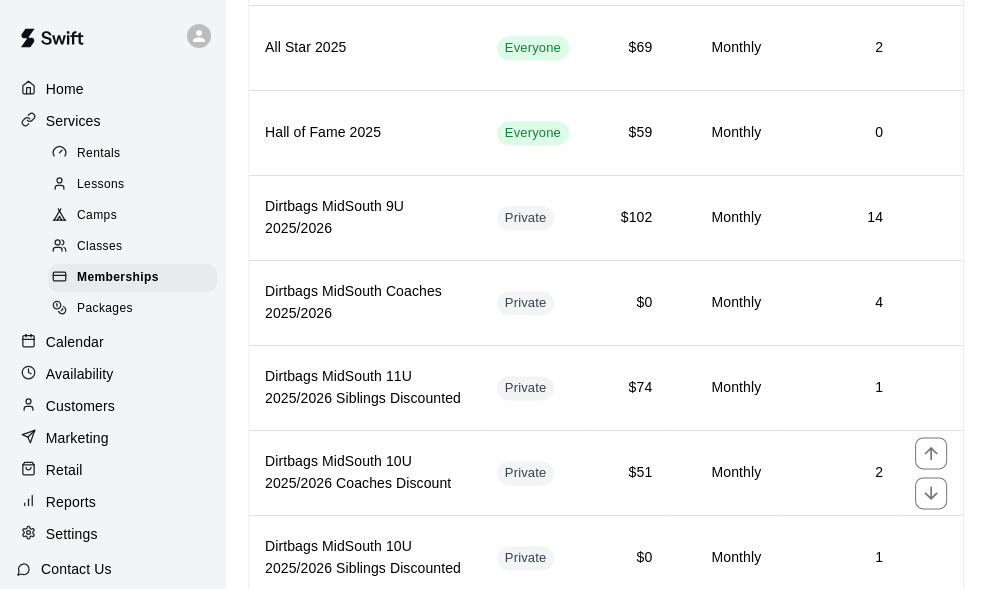 scroll, scrollTop: 2057, scrollLeft: 0, axis: vertical 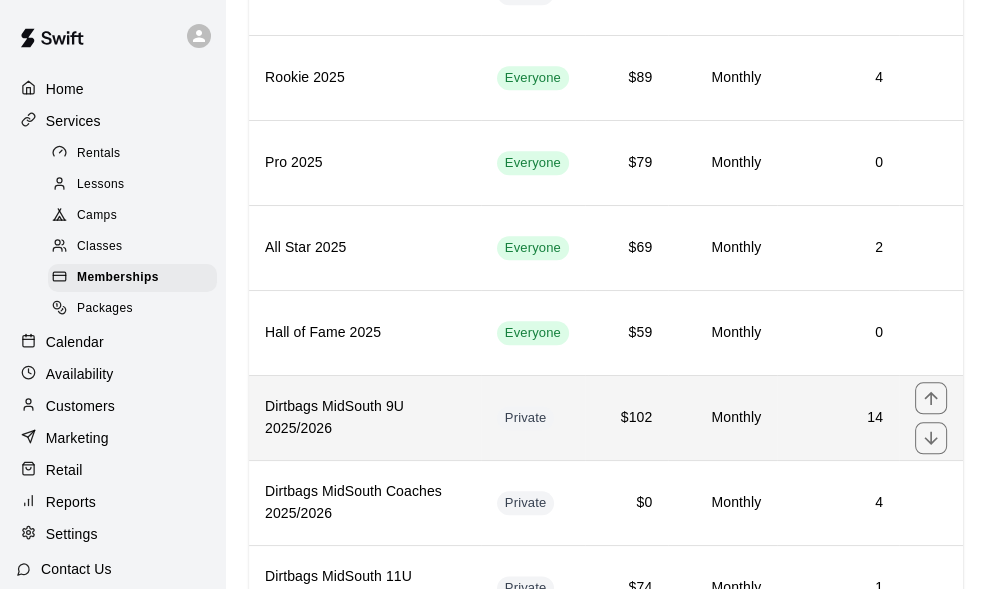 click on "Dirtbags MidSouth 9U 2025/2026" at bounding box center (365, 417) 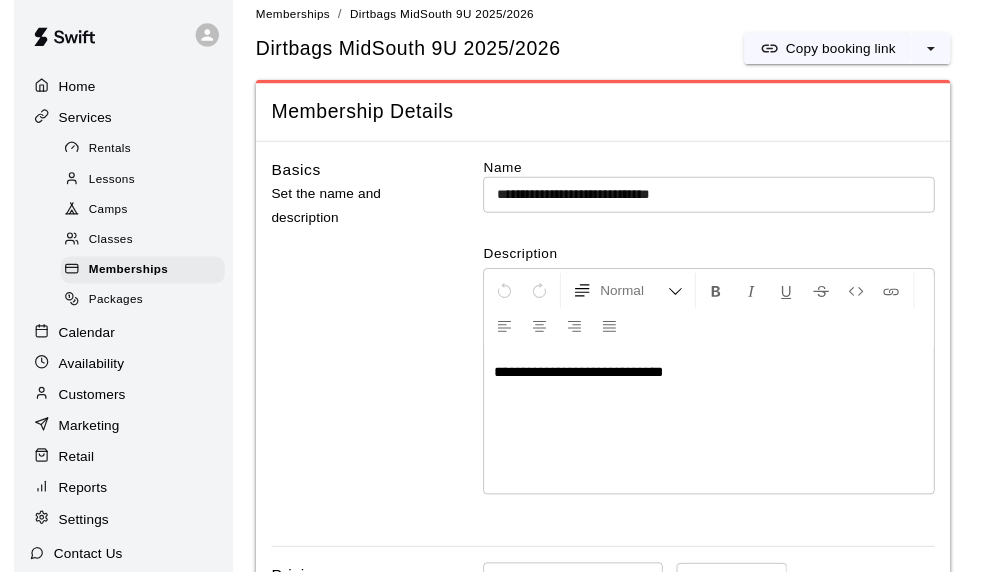 scroll, scrollTop: 0, scrollLeft: 0, axis: both 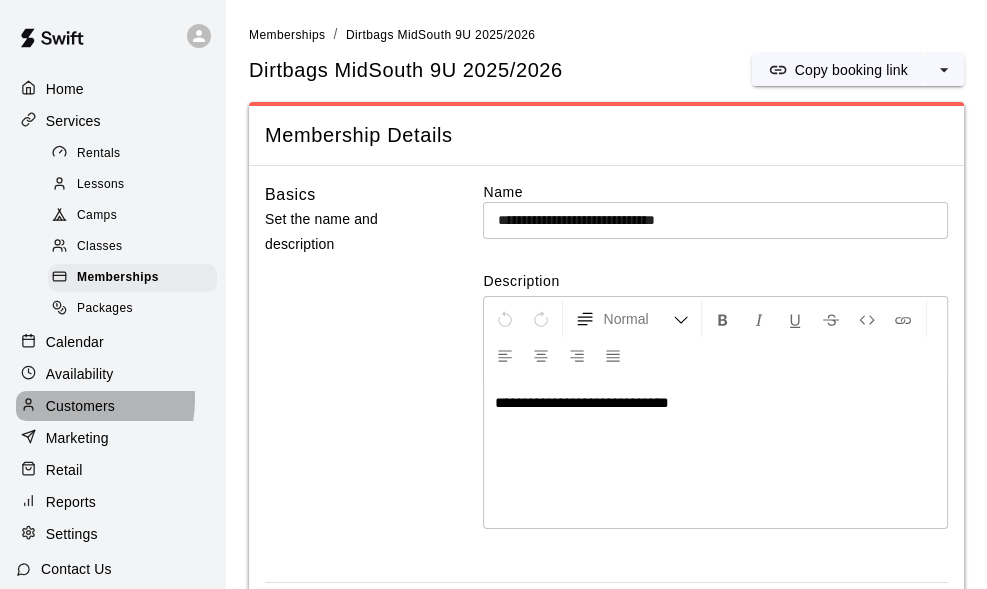 click on "Customers" at bounding box center (80, 406) 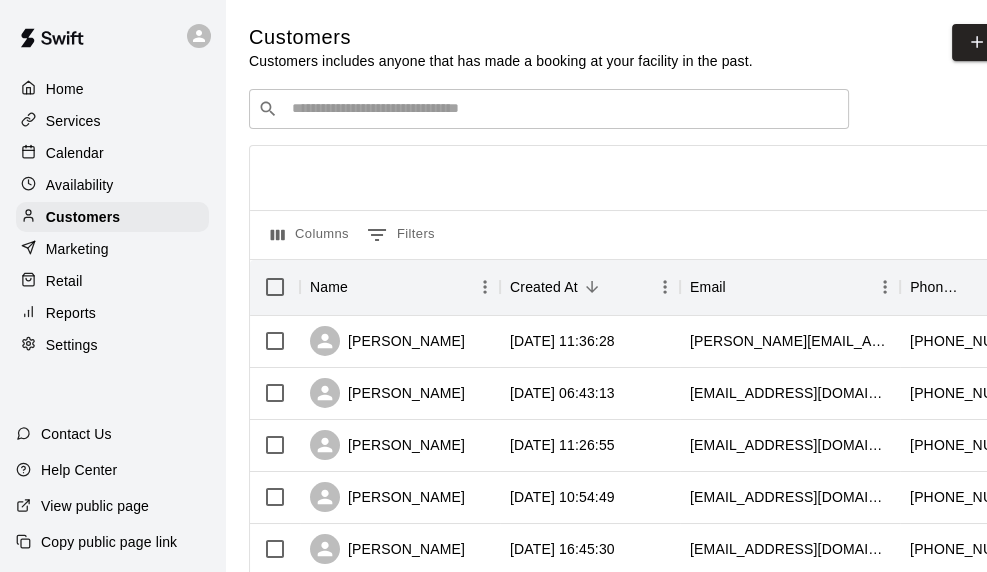 click on "​ ​" at bounding box center (549, 109) 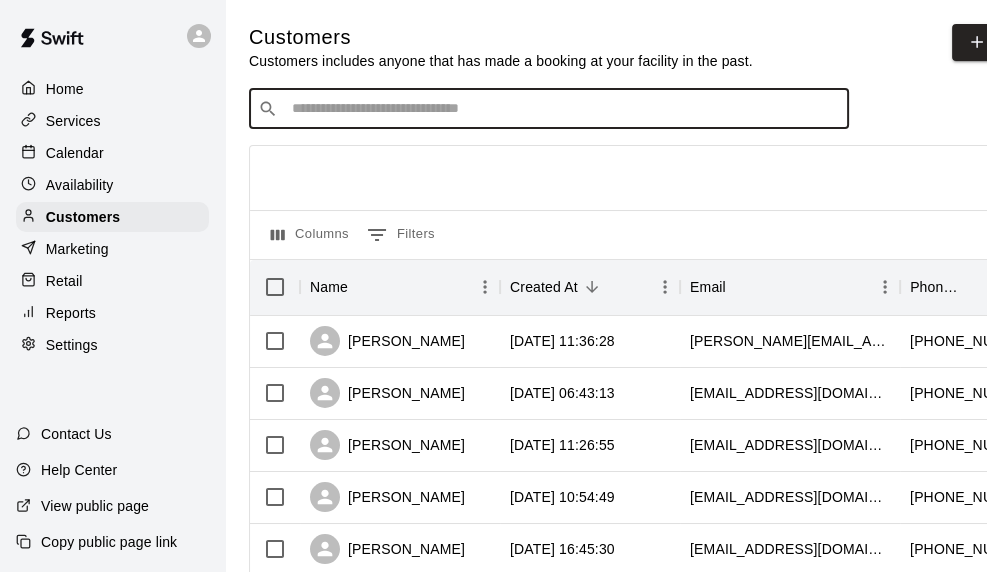 click at bounding box center (563, 109) 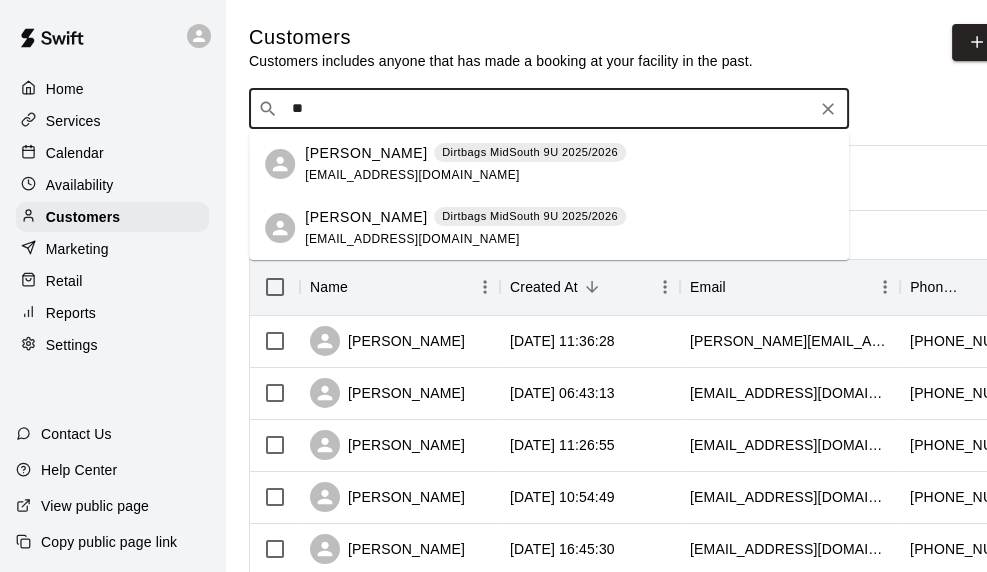 type on "*" 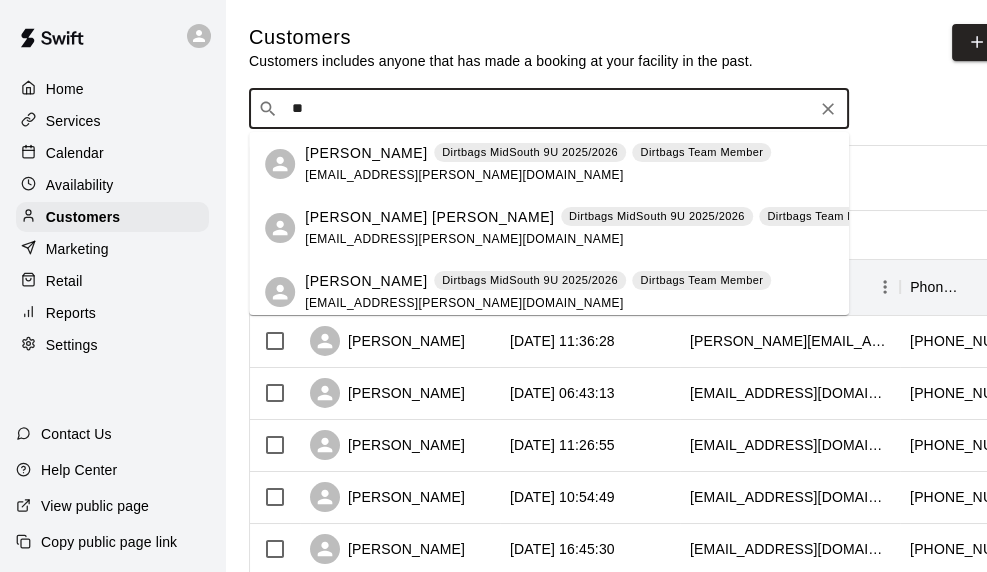 type on "*" 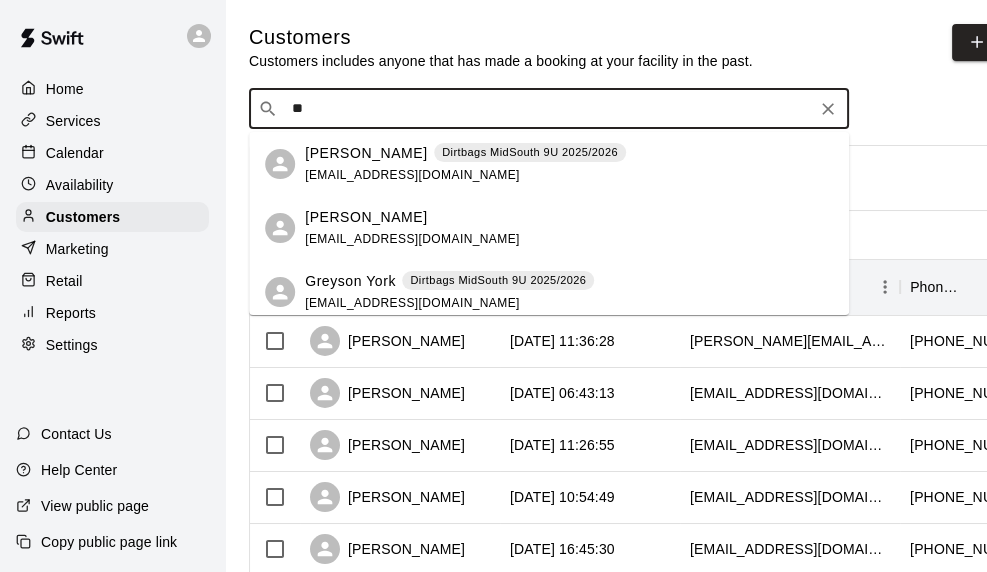 type on "*" 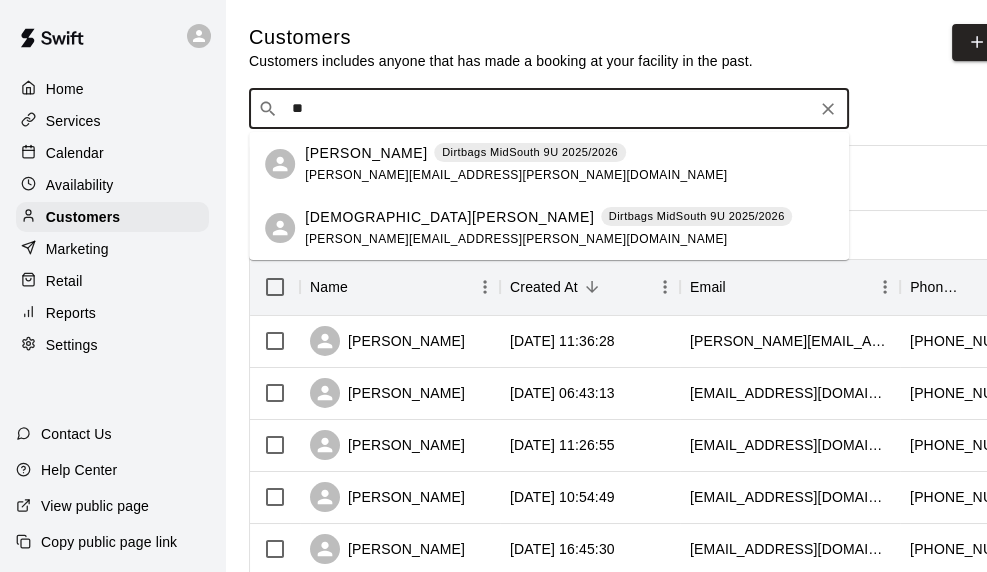 type on "*" 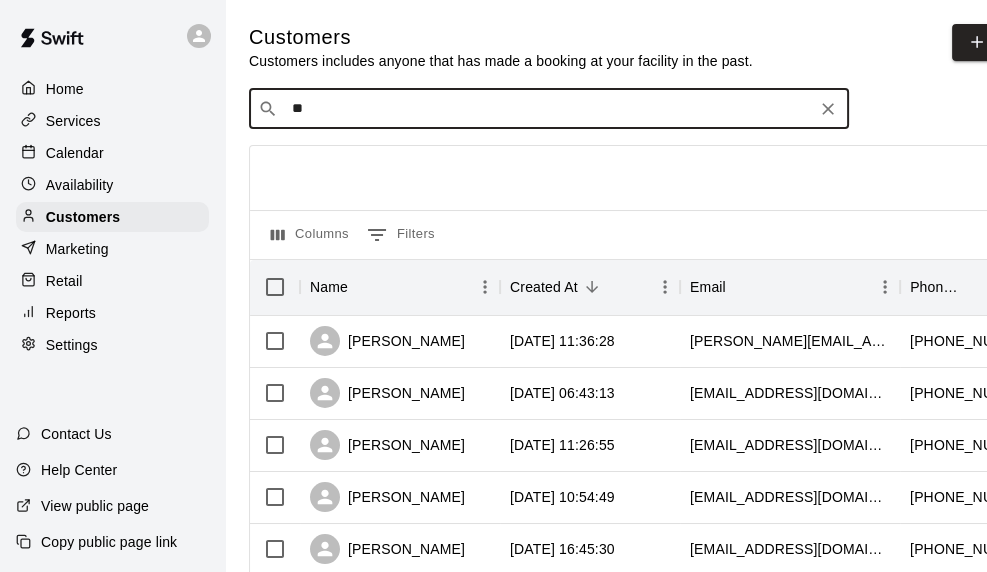 type on "*" 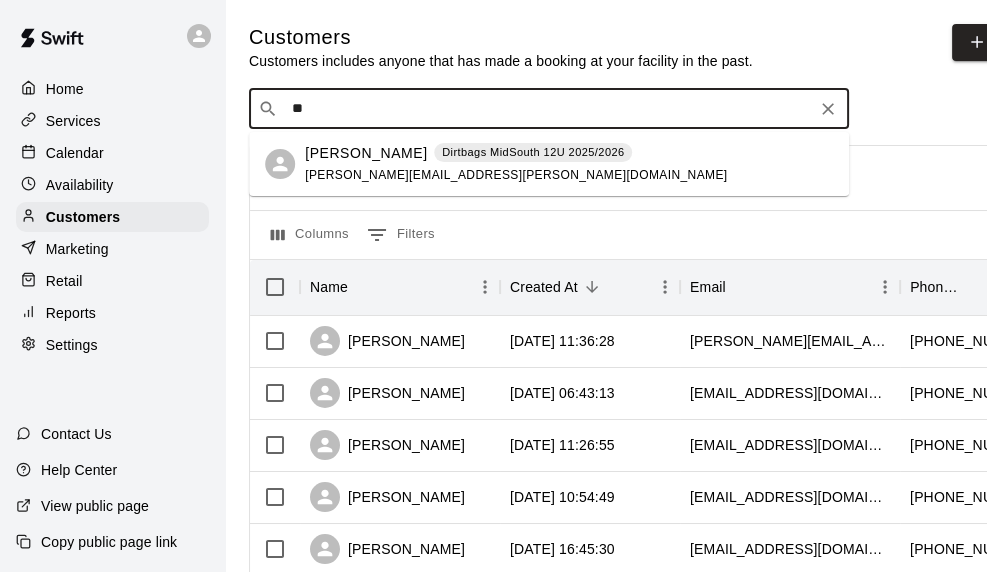 type on "*" 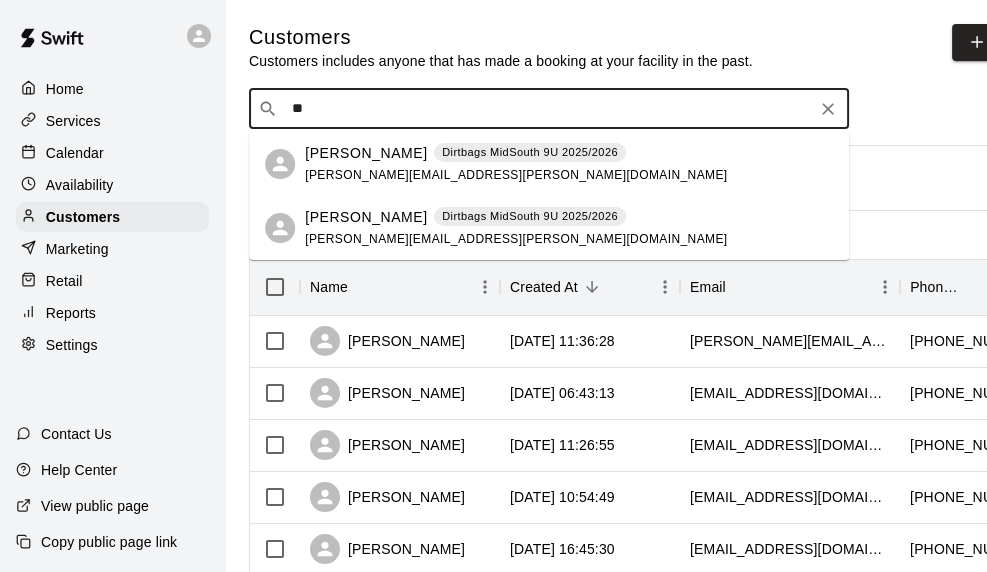 type on "*" 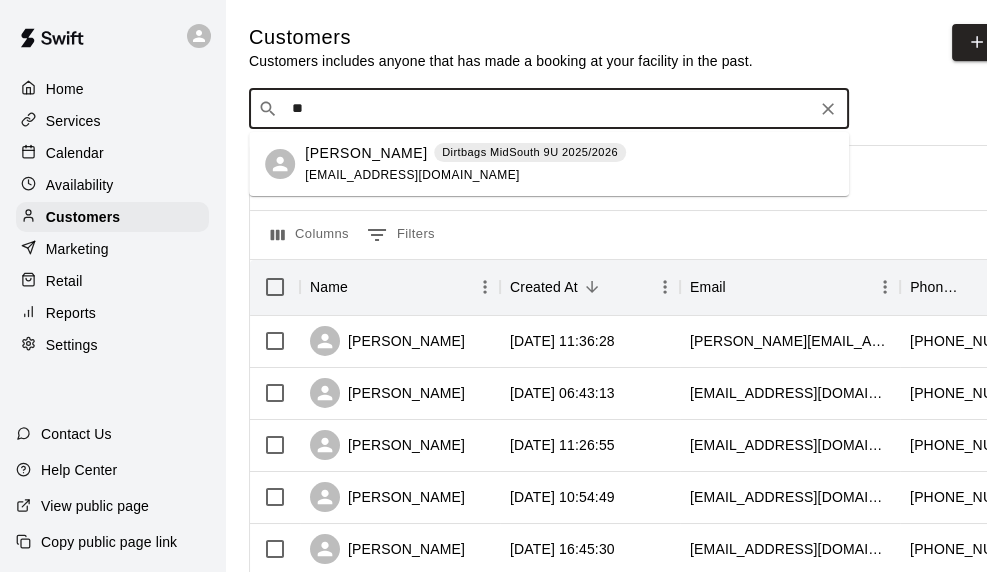 type on "*" 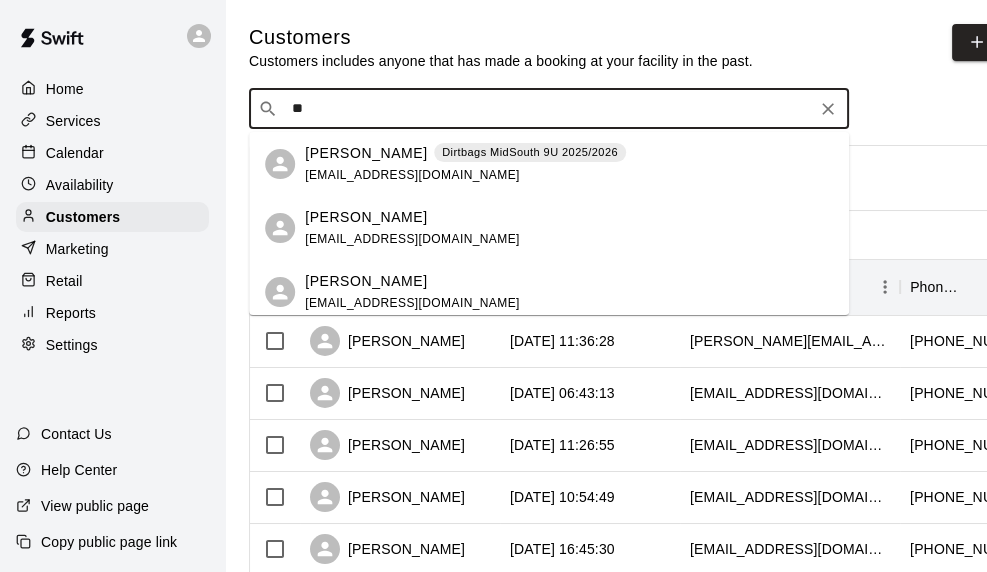 type on "*" 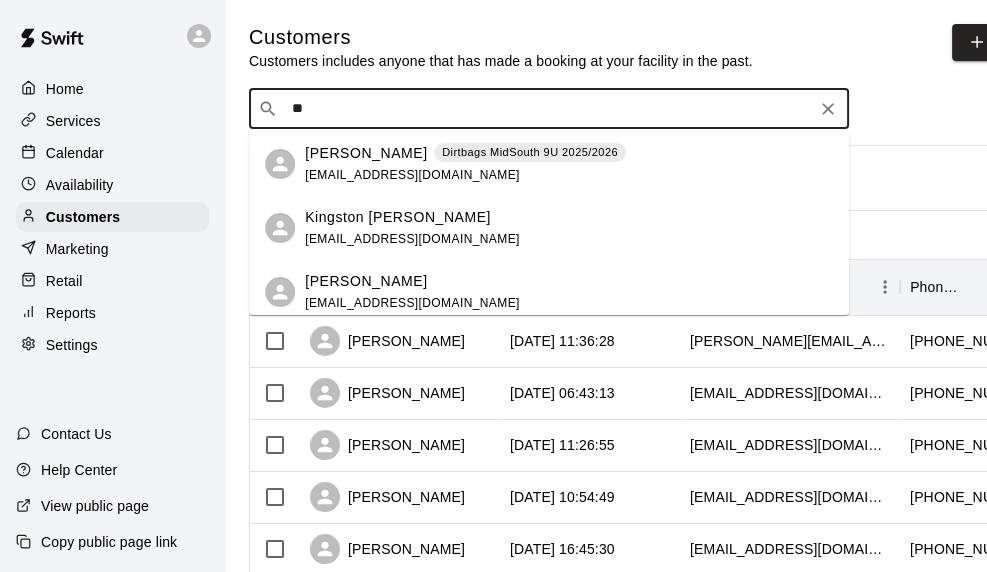 type on "*" 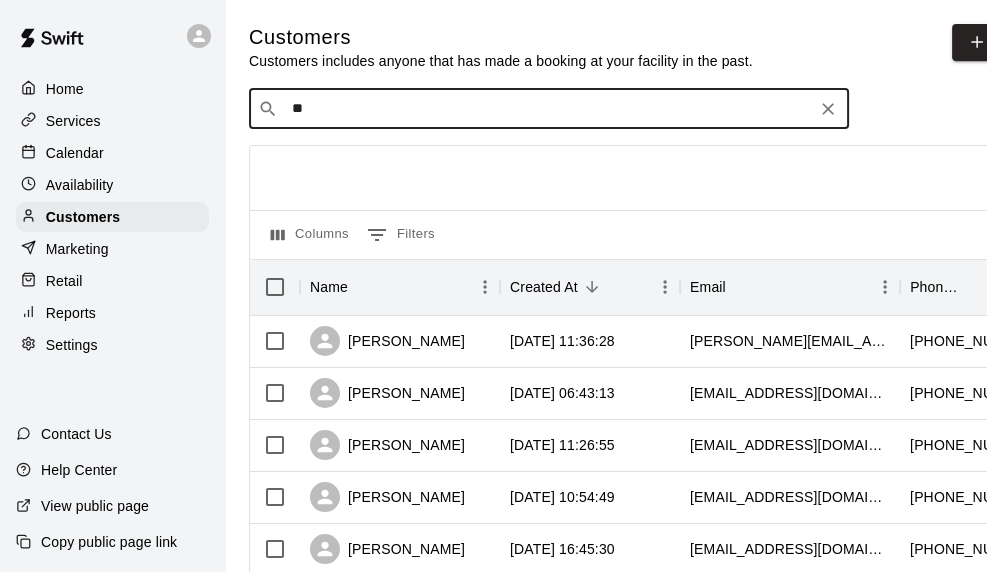 type on "*" 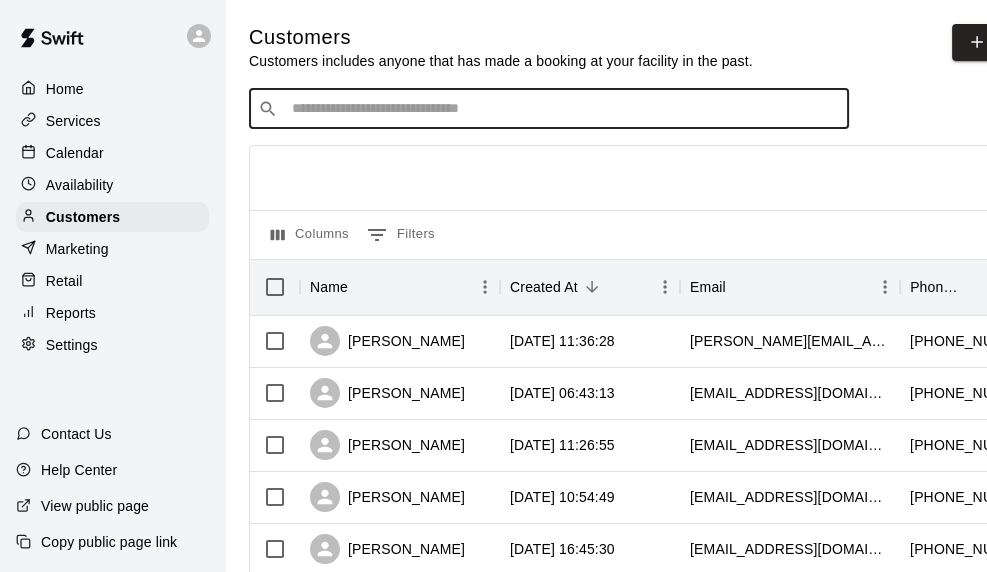 click at bounding box center (563, 109) 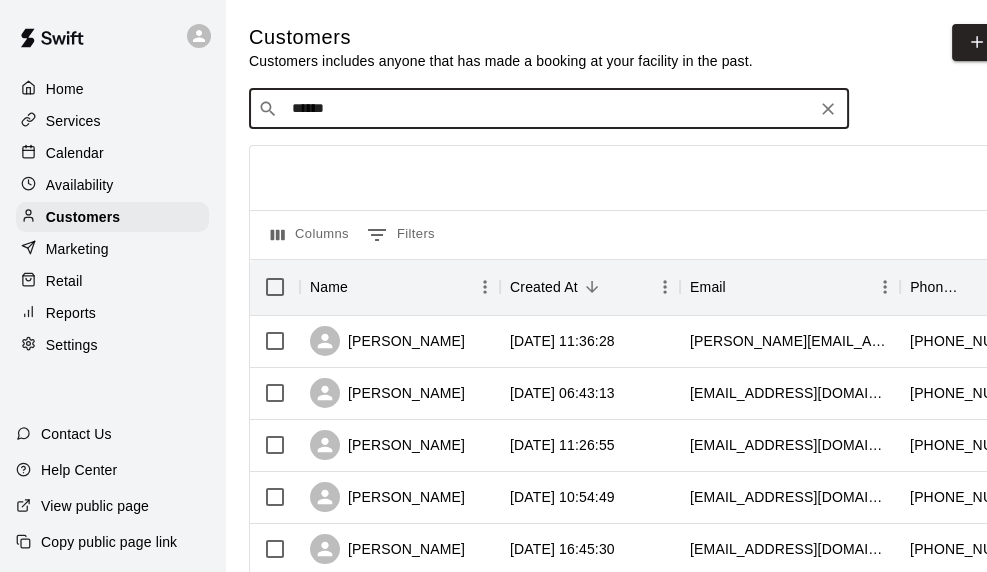 type on "*******" 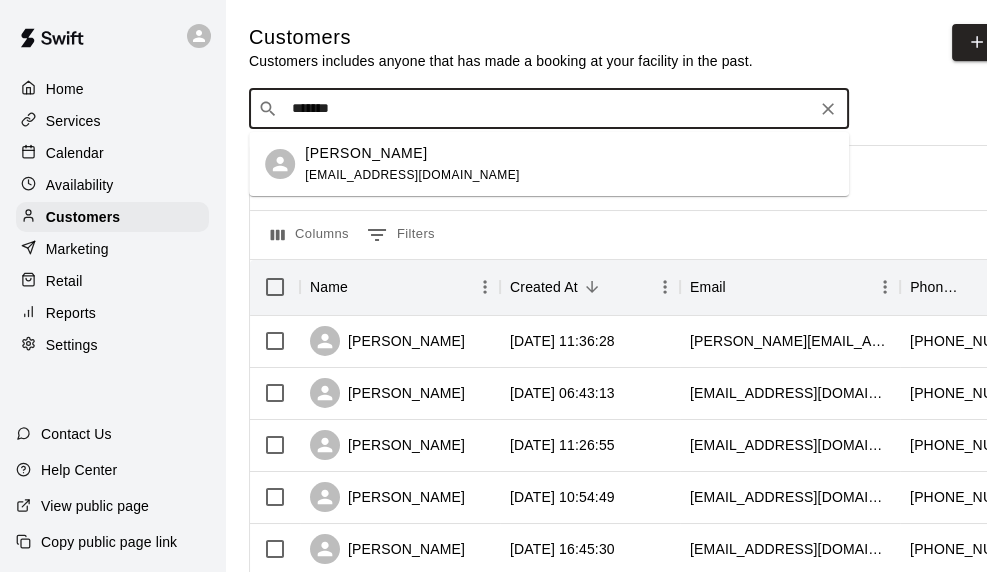 click on "JaRontae  Goodman" at bounding box center [366, 153] 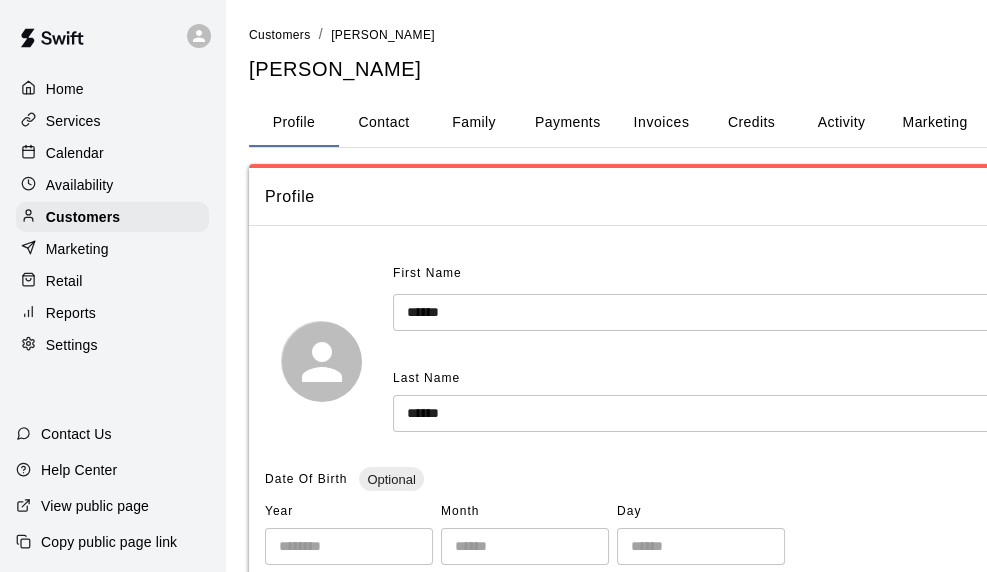 click on "Family" at bounding box center (474, 123) 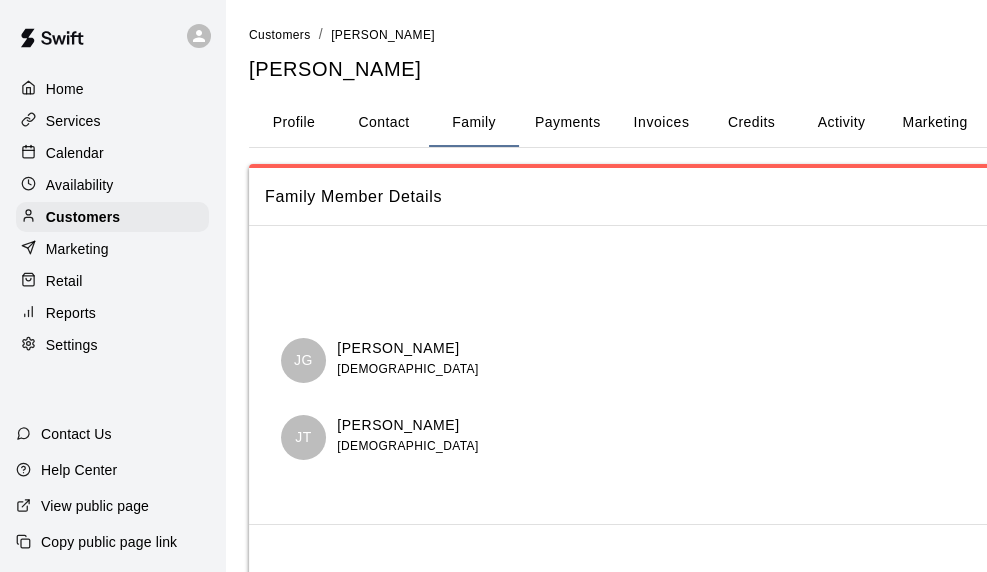 click on "Contact" at bounding box center [384, 123] 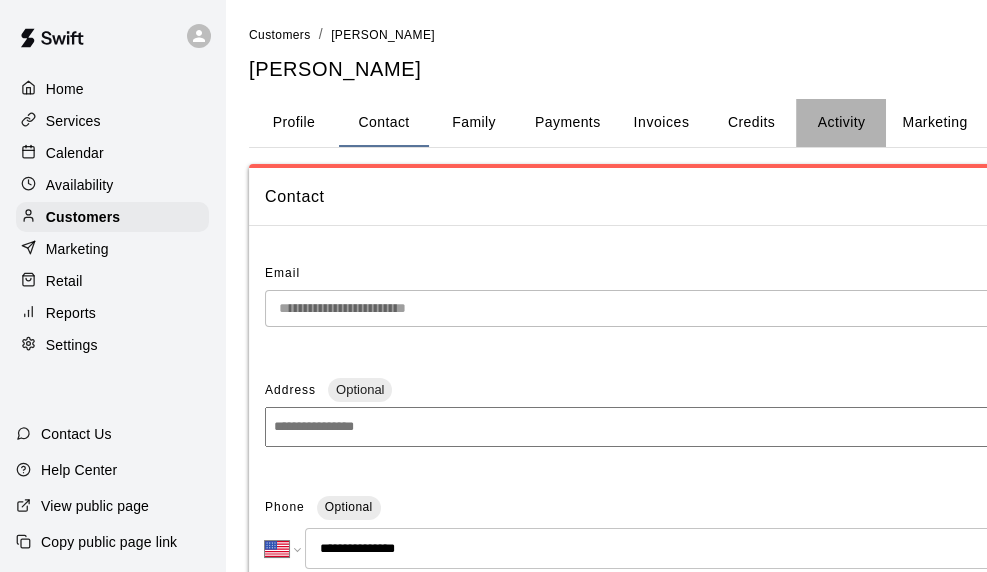 drag, startPoint x: 832, startPoint y: 131, endPoint x: 847, endPoint y: 153, distance: 26.627054 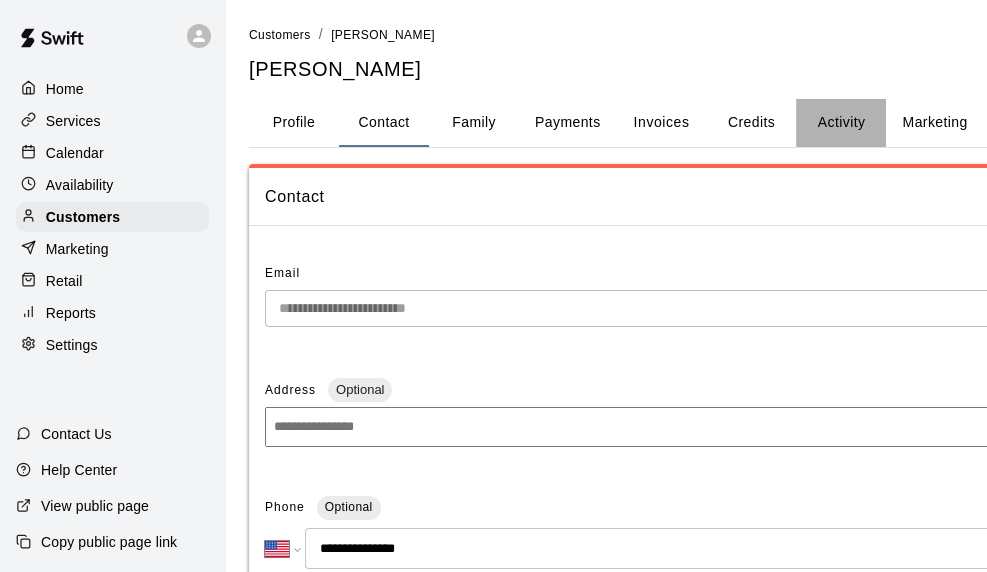 click on "Activity" at bounding box center (841, 123) 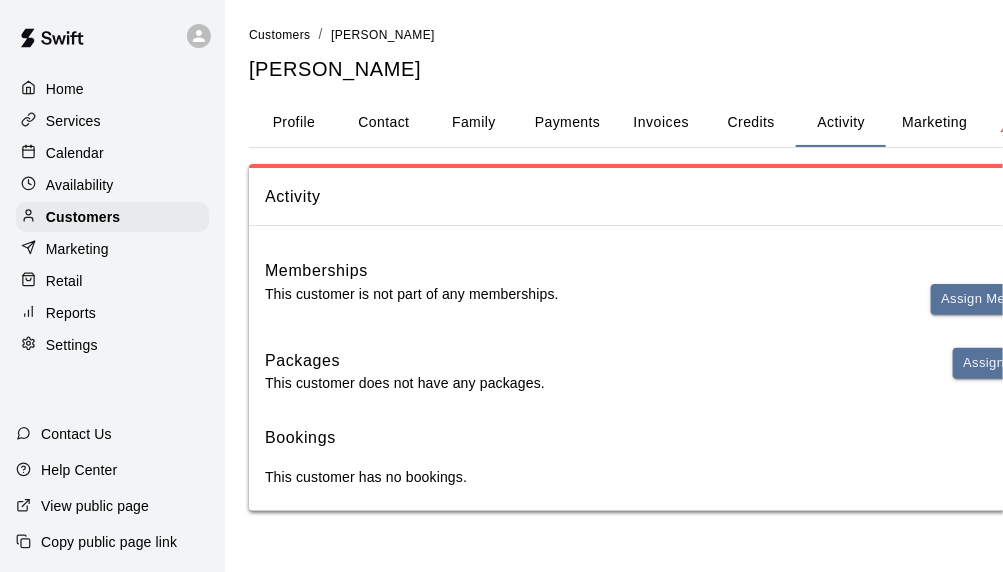 click on "Profile" at bounding box center [294, 123] 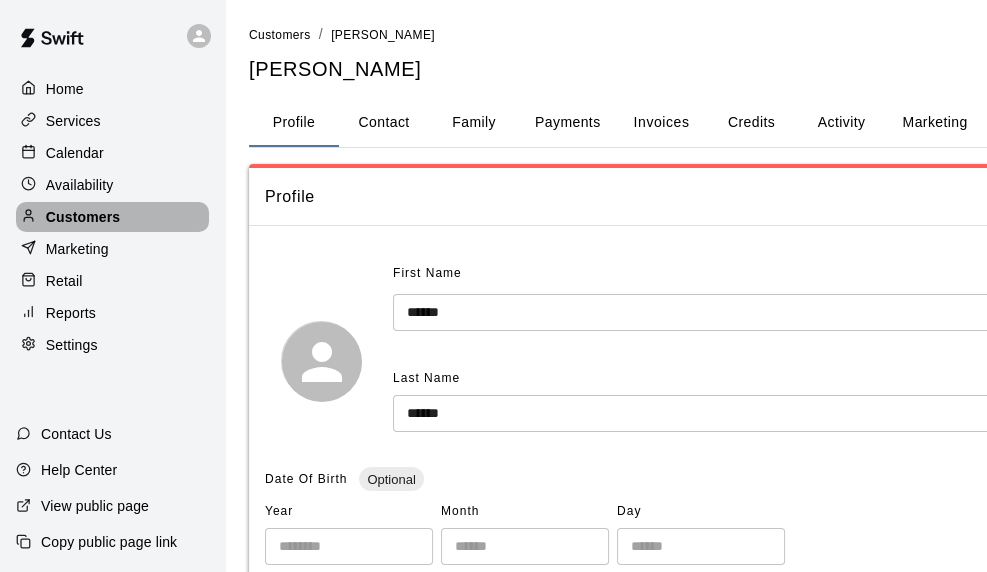 click on "Customers" at bounding box center (83, 217) 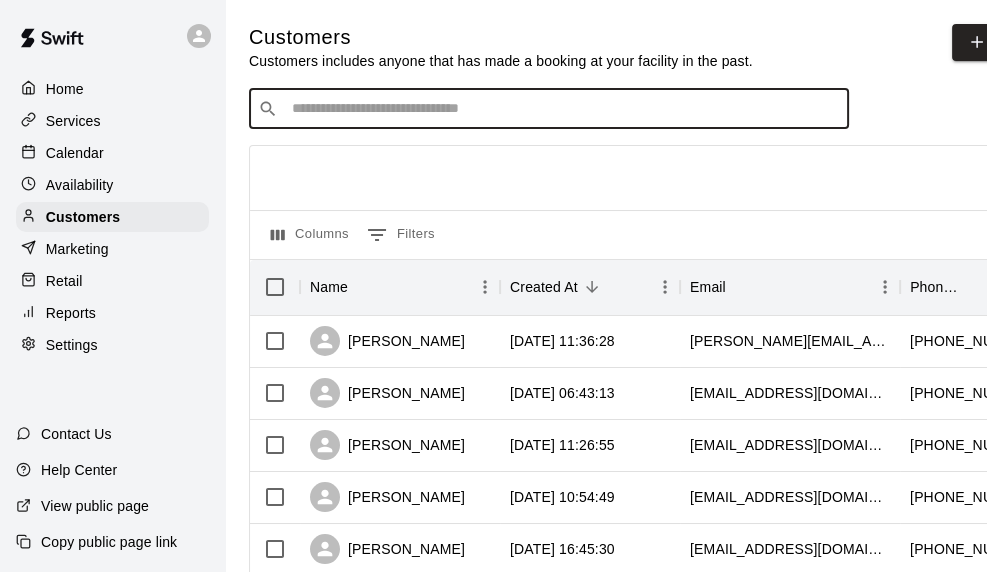click at bounding box center (563, 109) 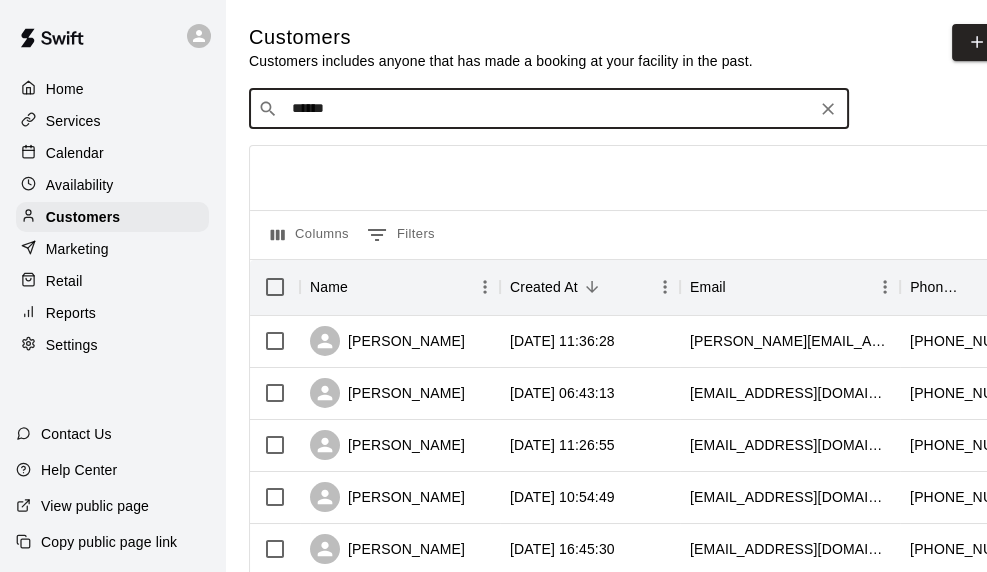 type on "*******" 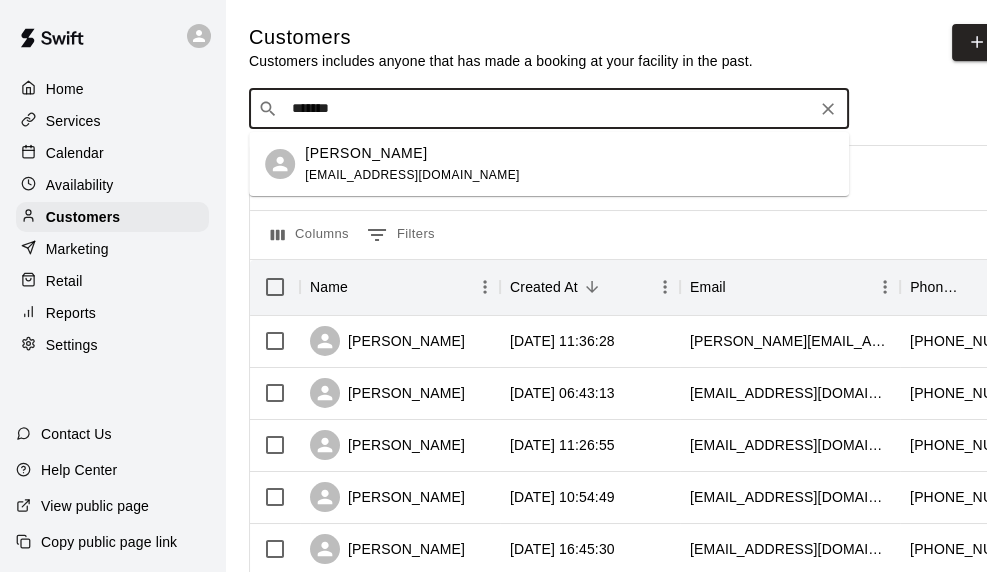 click on "JaRontae  Goodman" at bounding box center (366, 153) 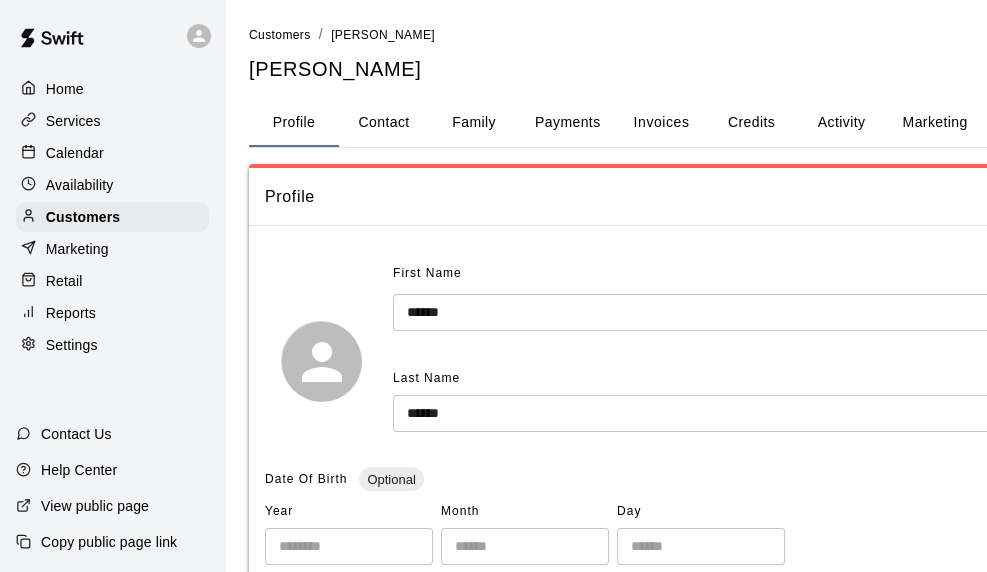 click on "Family" at bounding box center [474, 123] 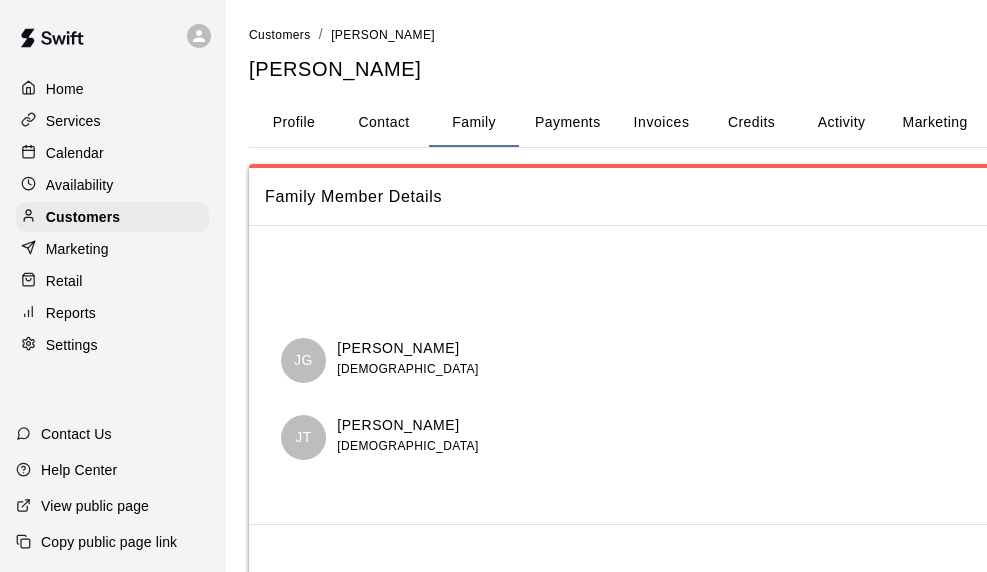 click on "JaRontae  Goodman" at bounding box center (407, 348) 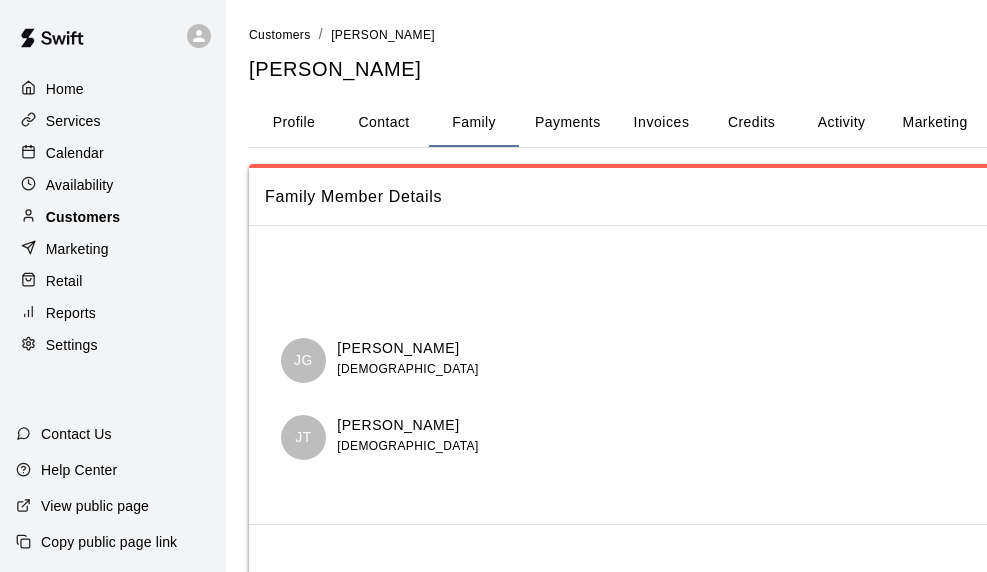 click on "Customers" at bounding box center [83, 217] 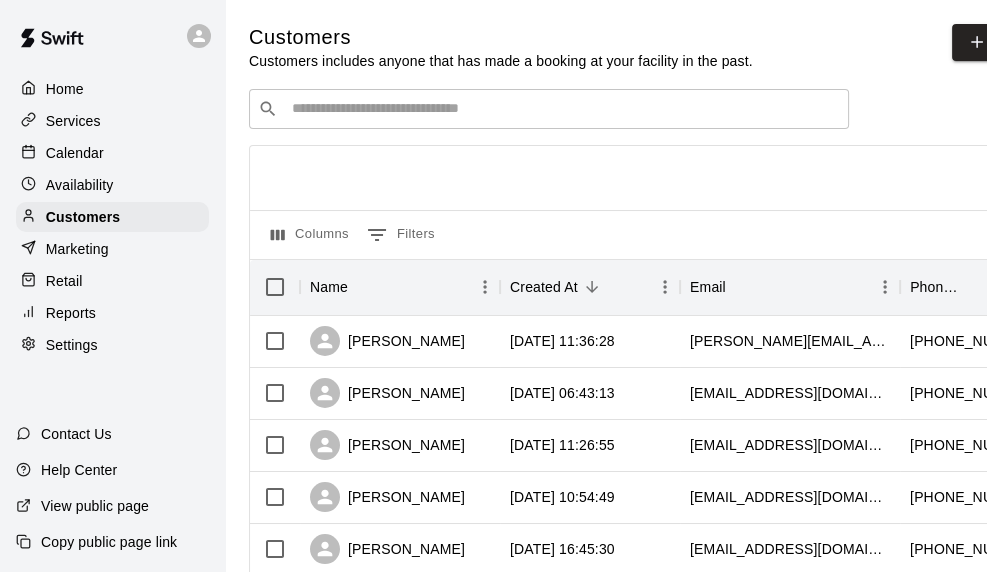 click at bounding box center [563, 109] 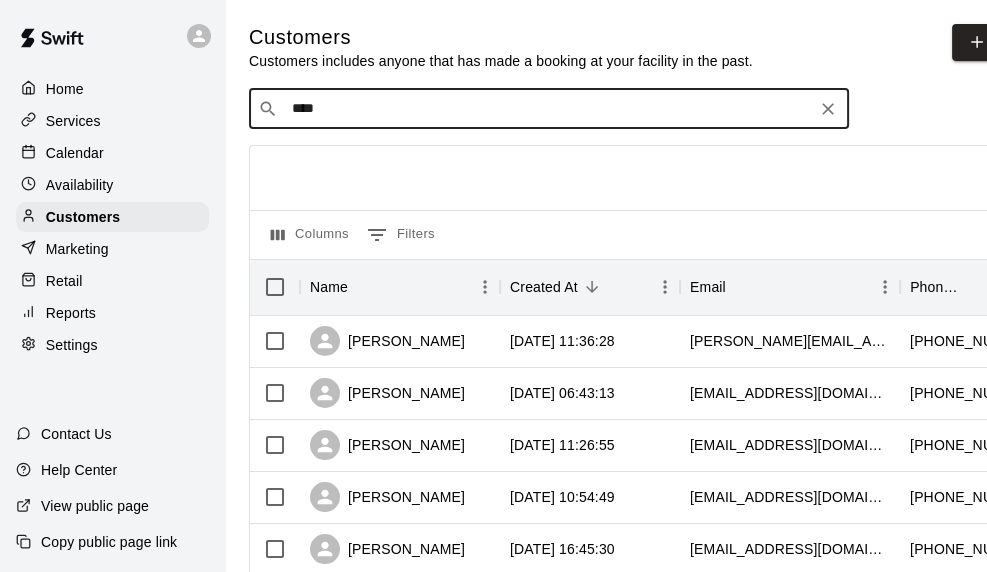 type on "*****" 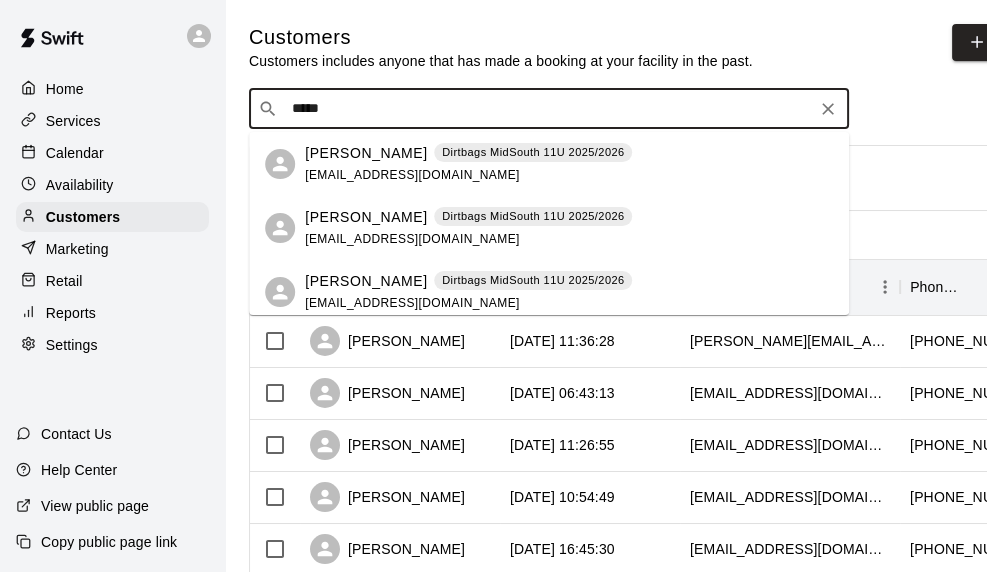 click on "Levi Quinn" at bounding box center [366, 281] 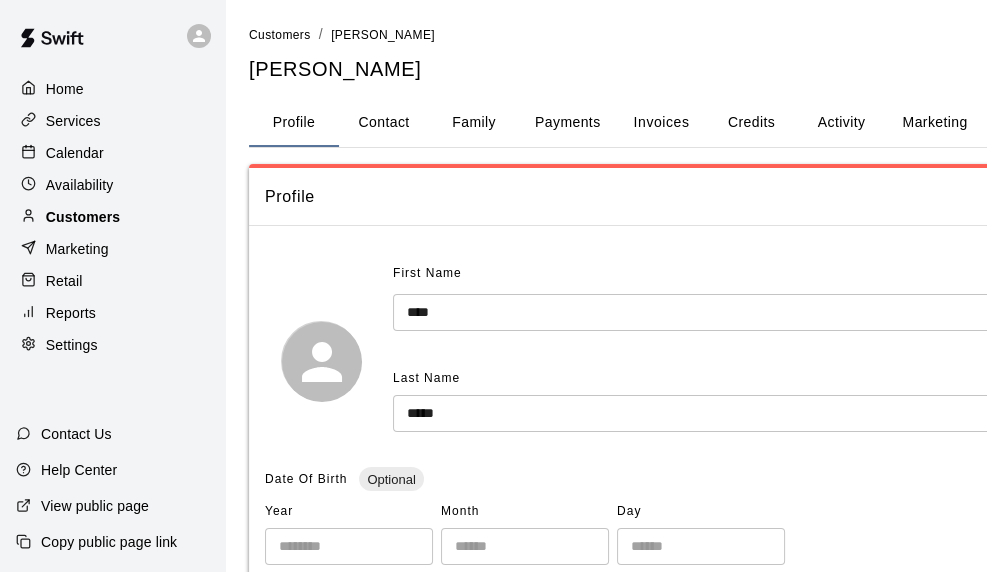 click on "Customers" at bounding box center (112, 217) 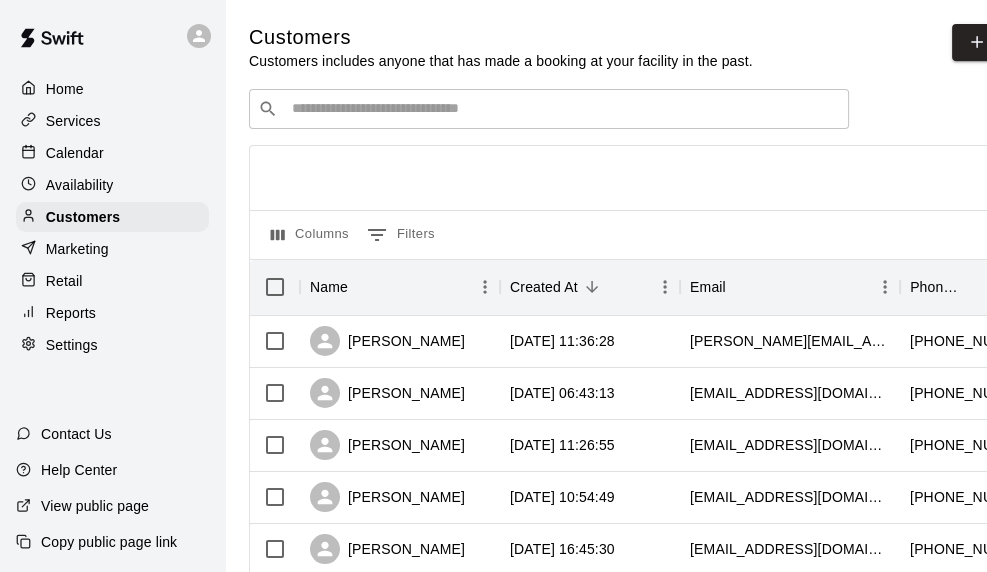 click at bounding box center [563, 109] 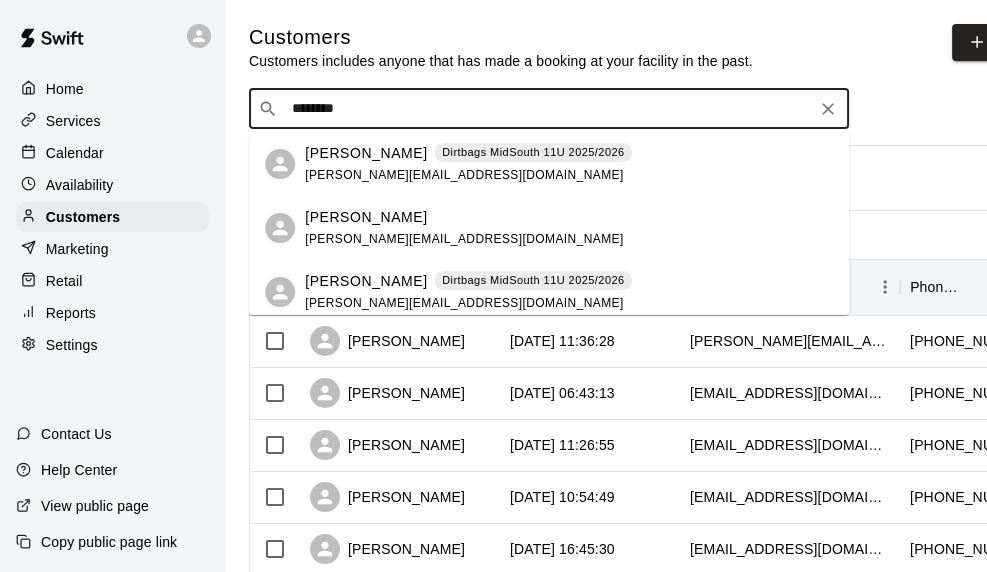 click on "********" at bounding box center (548, 109) 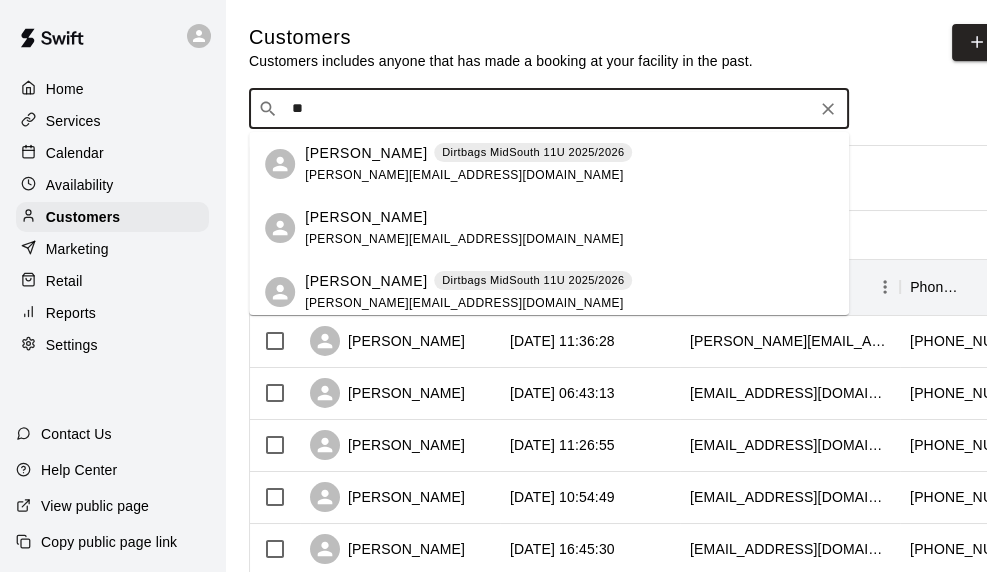 type on "*" 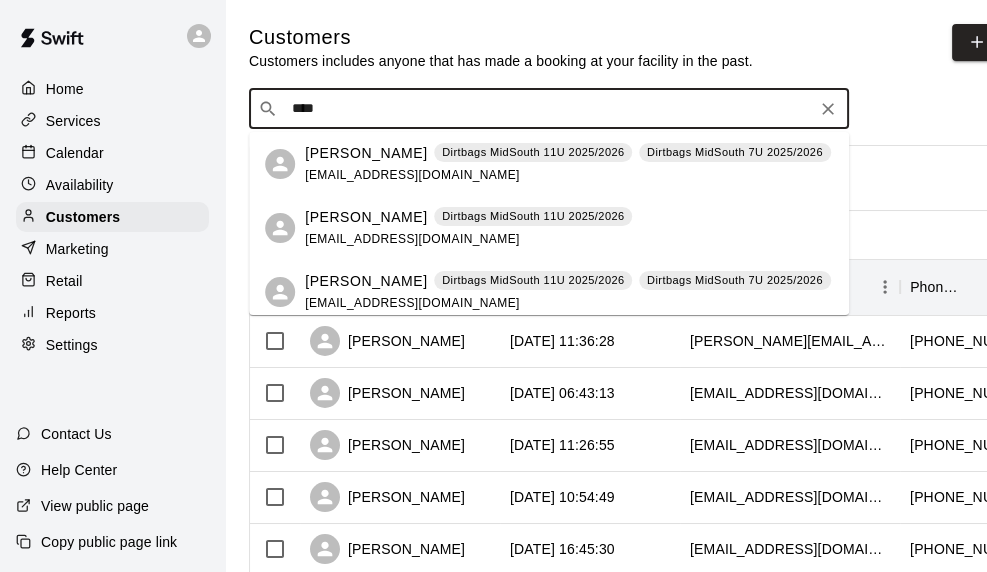 scroll, scrollTop: 67, scrollLeft: 0, axis: vertical 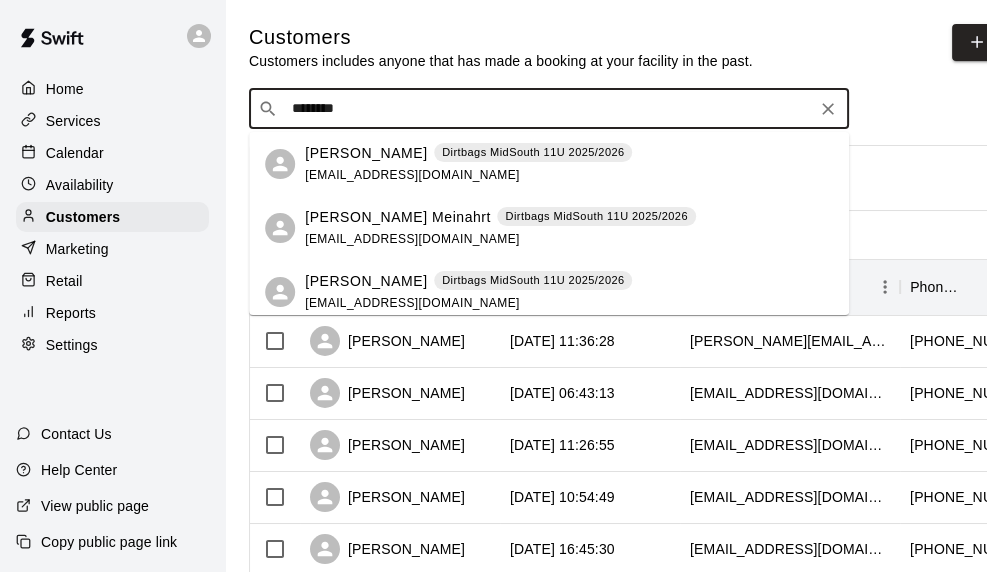 drag, startPoint x: 444, startPoint y: 117, endPoint x: 228, endPoint y: 152, distance: 218.81728 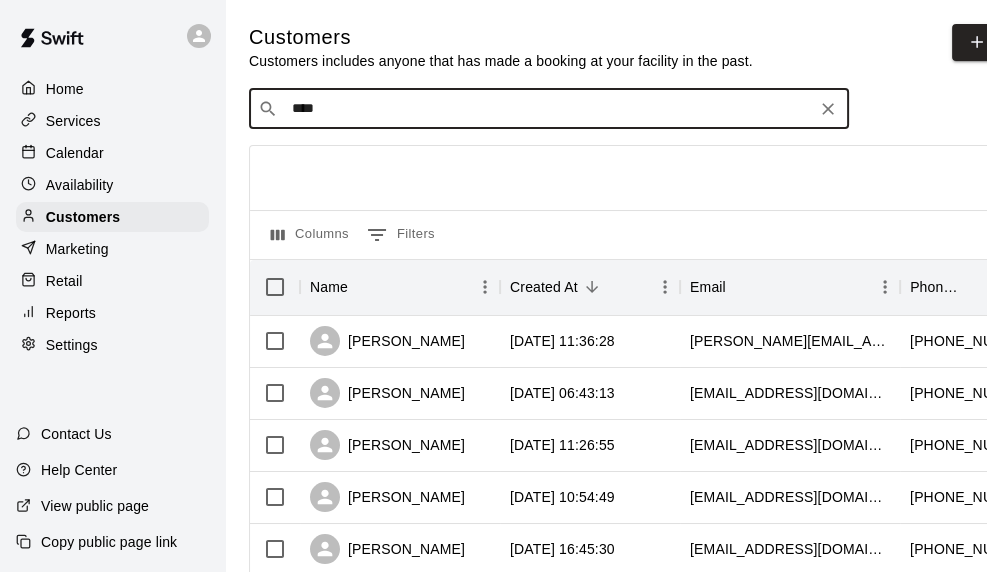 type on "*****" 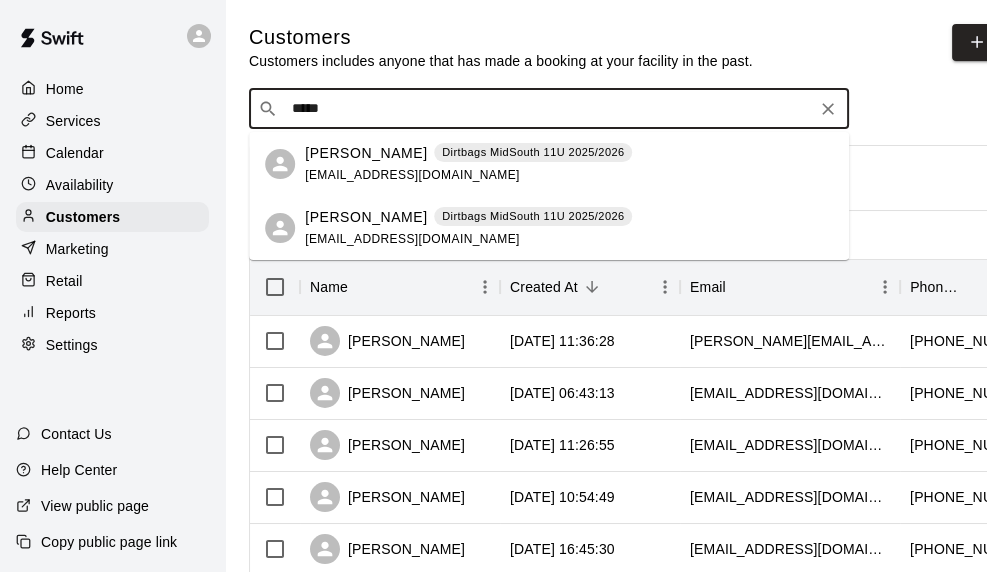 click on "[EMAIL_ADDRESS][DOMAIN_NAME]" at bounding box center (412, 175) 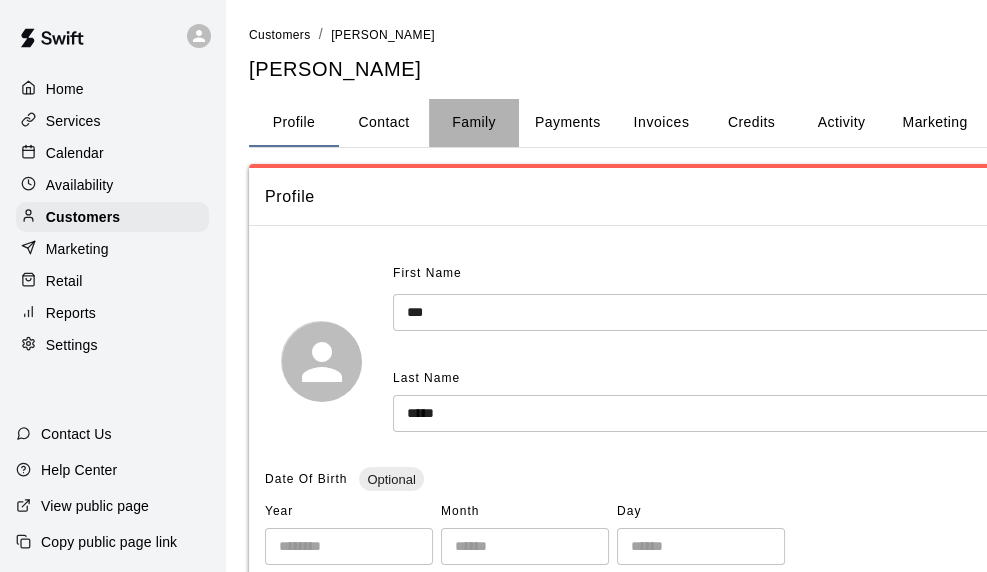 click on "Family" at bounding box center (474, 123) 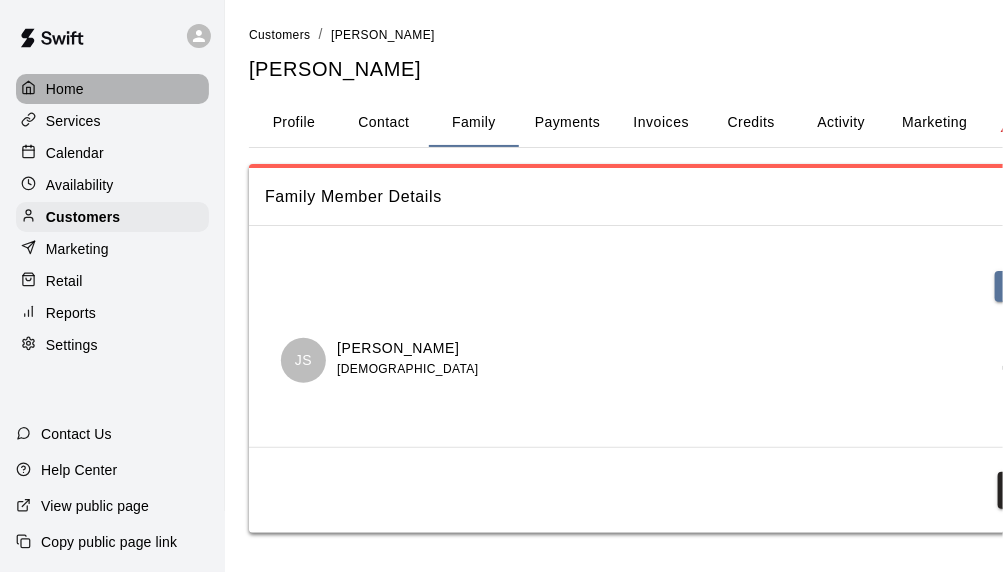 click on "Home" at bounding box center [112, 89] 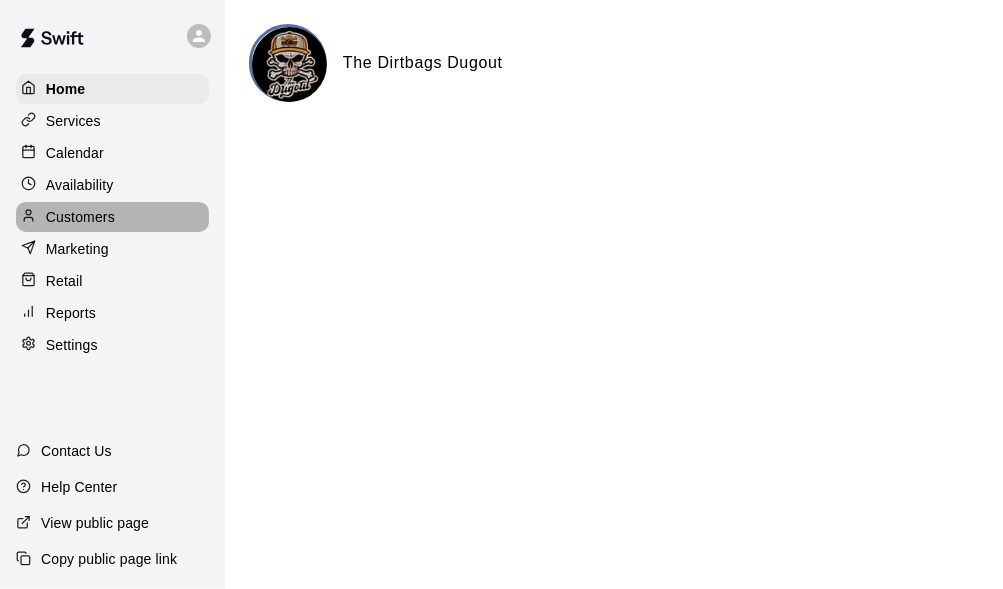 click on "Customers" at bounding box center (80, 217) 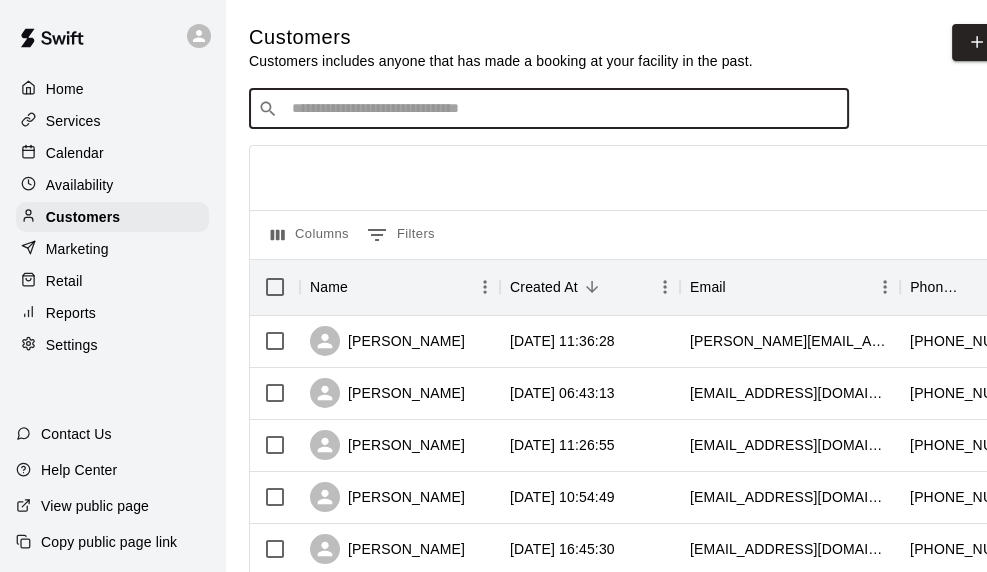 click at bounding box center (563, 109) 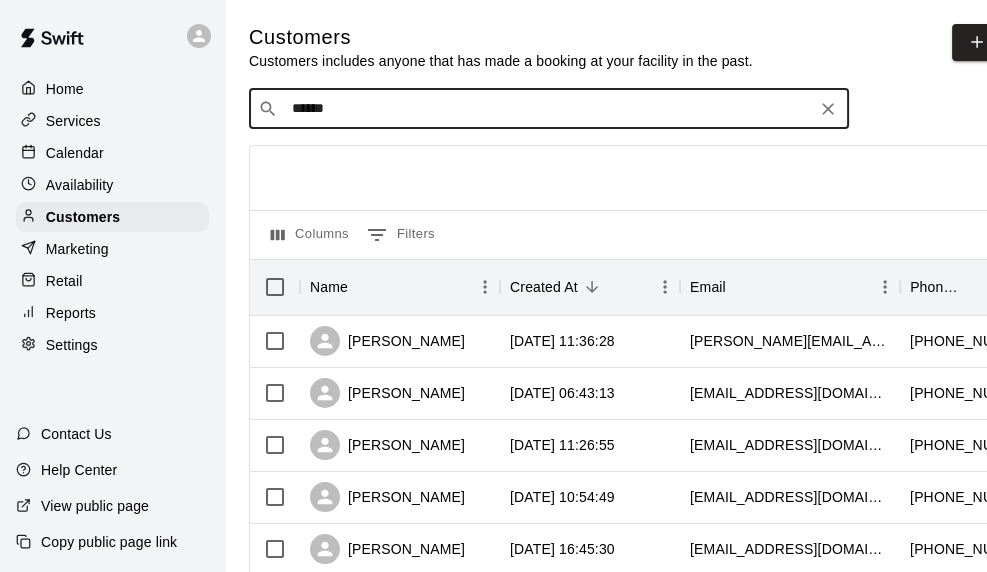 type on "*******" 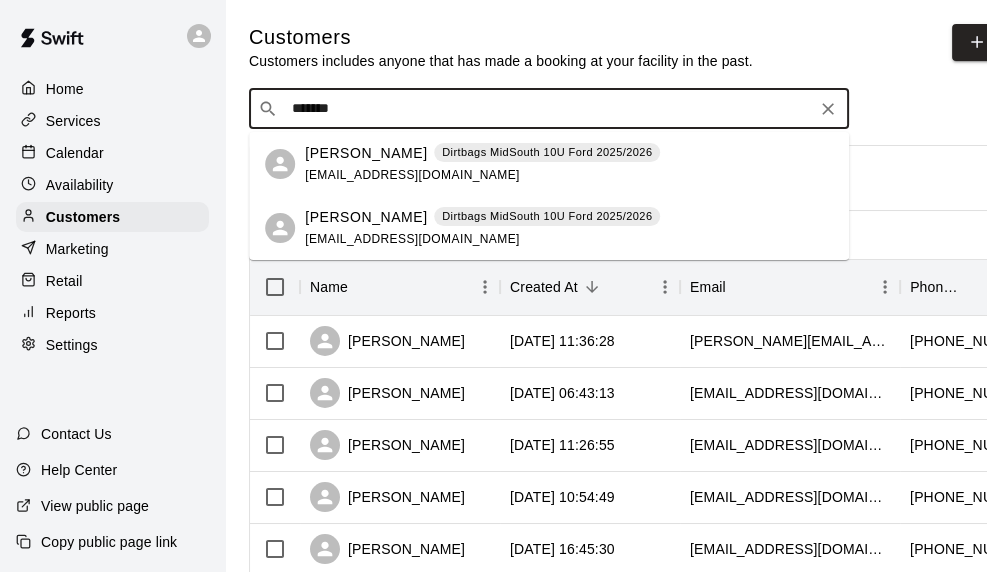 click on "[EMAIL_ADDRESS][DOMAIN_NAME]" at bounding box center (412, 175) 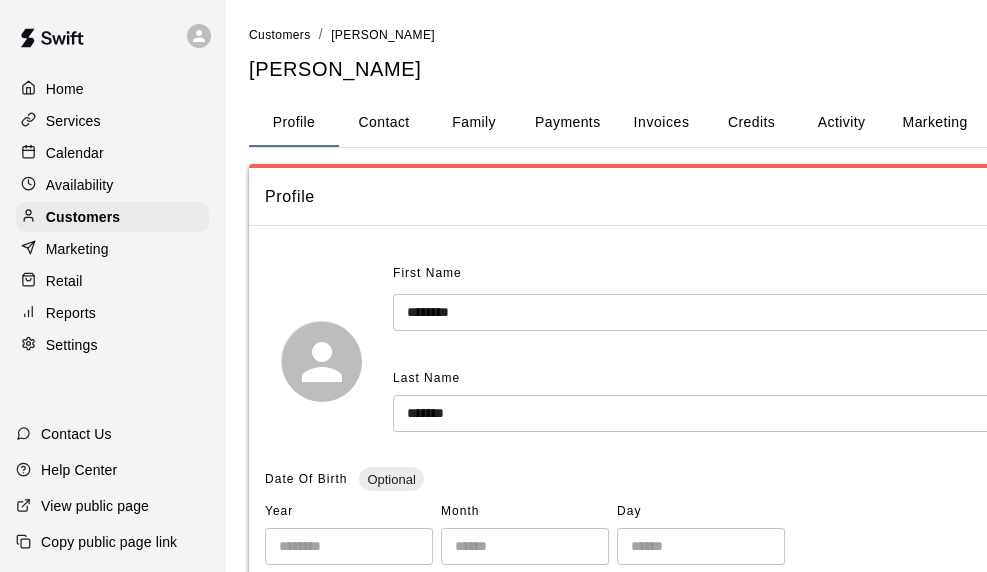 click on "Contact" at bounding box center [384, 123] 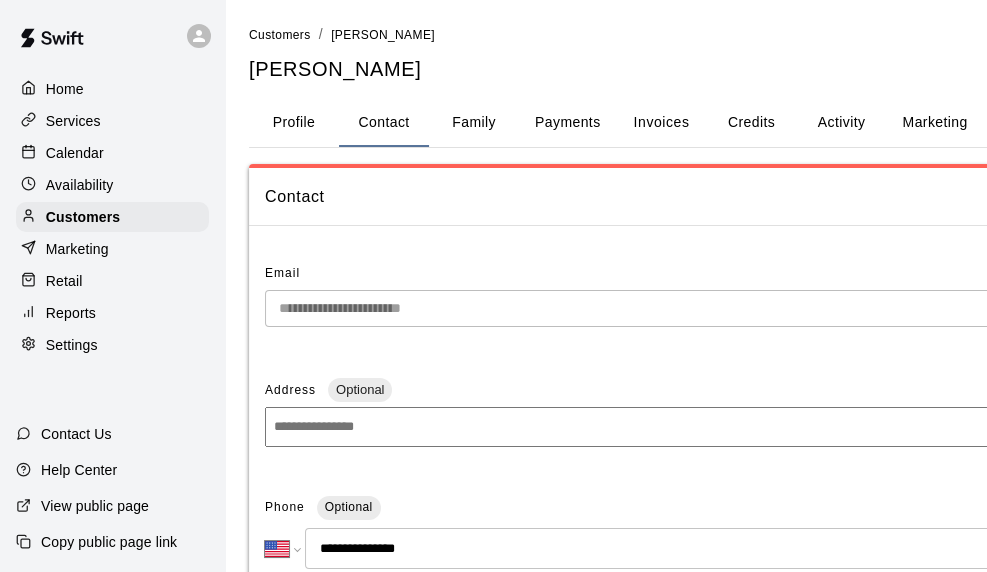 scroll, scrollTop: 300, scrollLeft: 0, axis: vertical 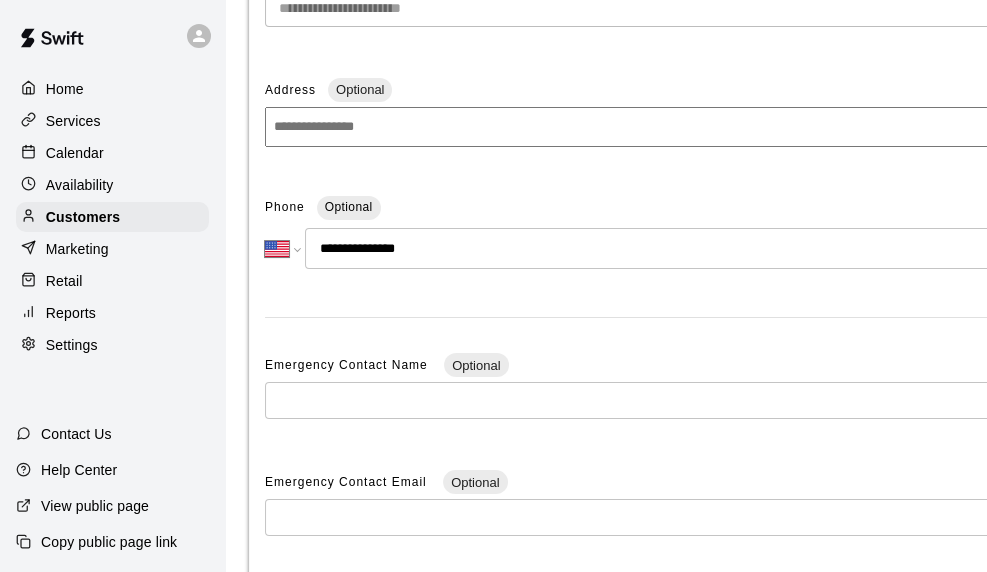 drag, startPoint x: 434, startPoint y: 248, endPoint x: 334, endPoint y: 247, distance: 100.005 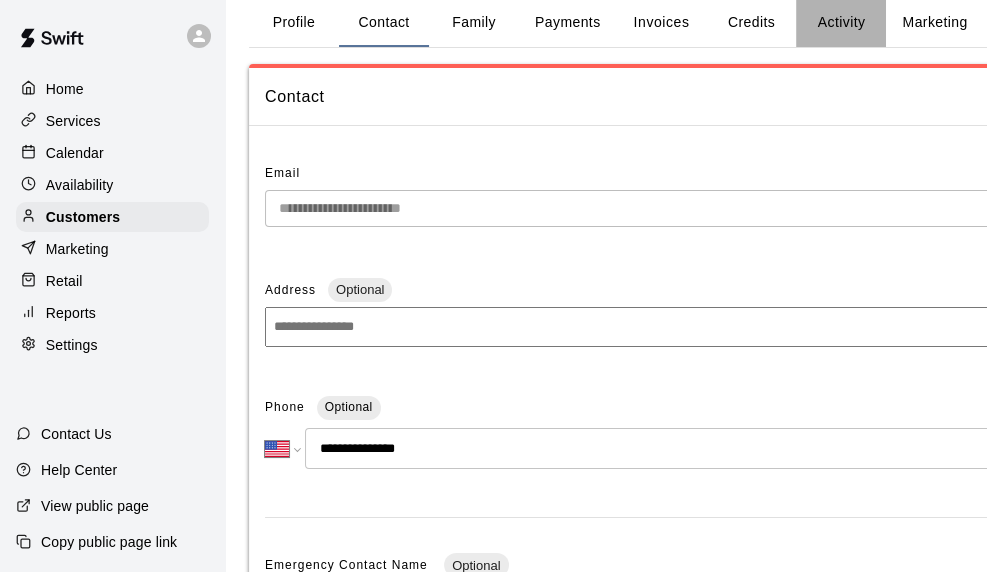 click on "Activity" at bounding box center [841, 23] 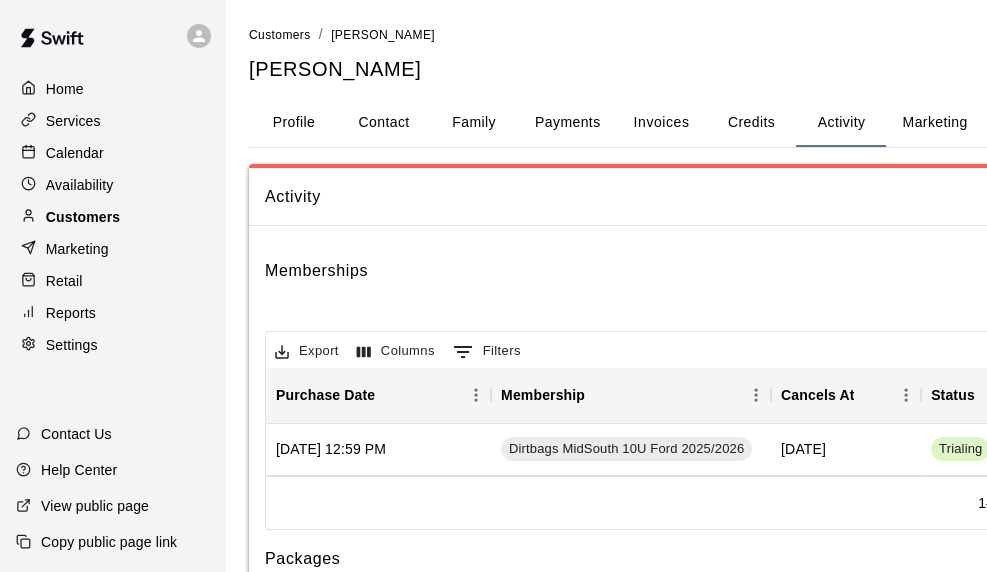 click on "Customers" at bounding box center [83, 217] 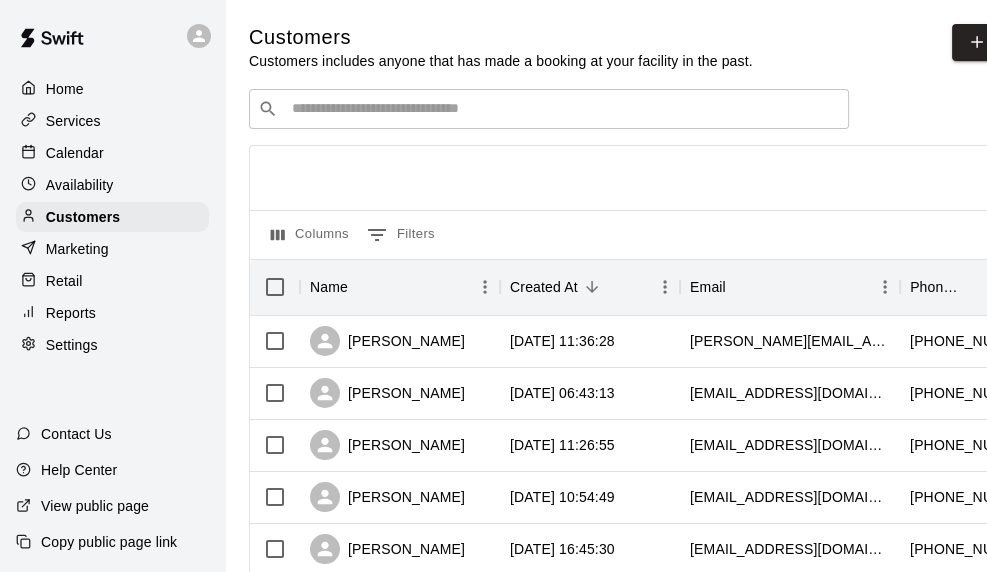 click at bounding box center [563, 109] 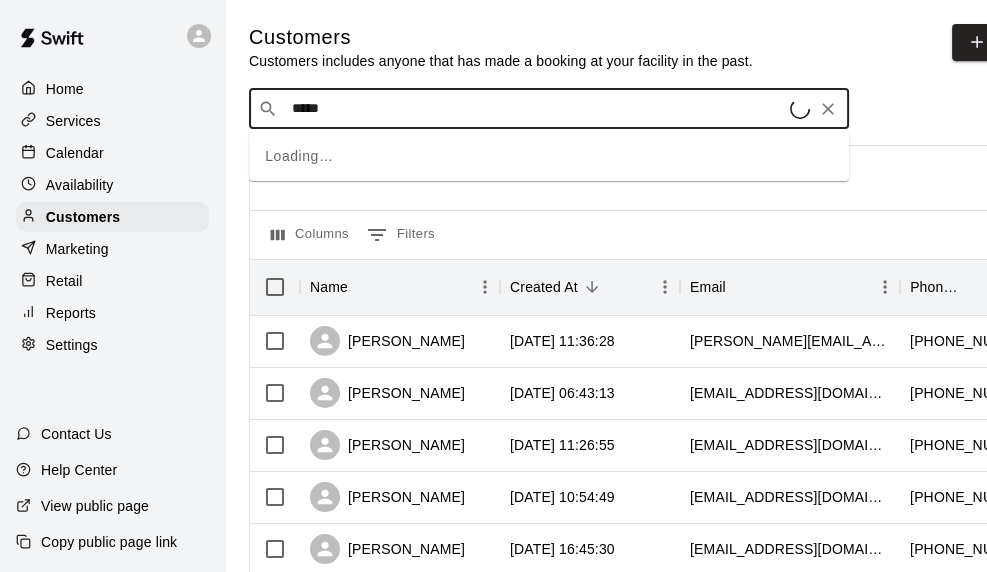 type on "******" 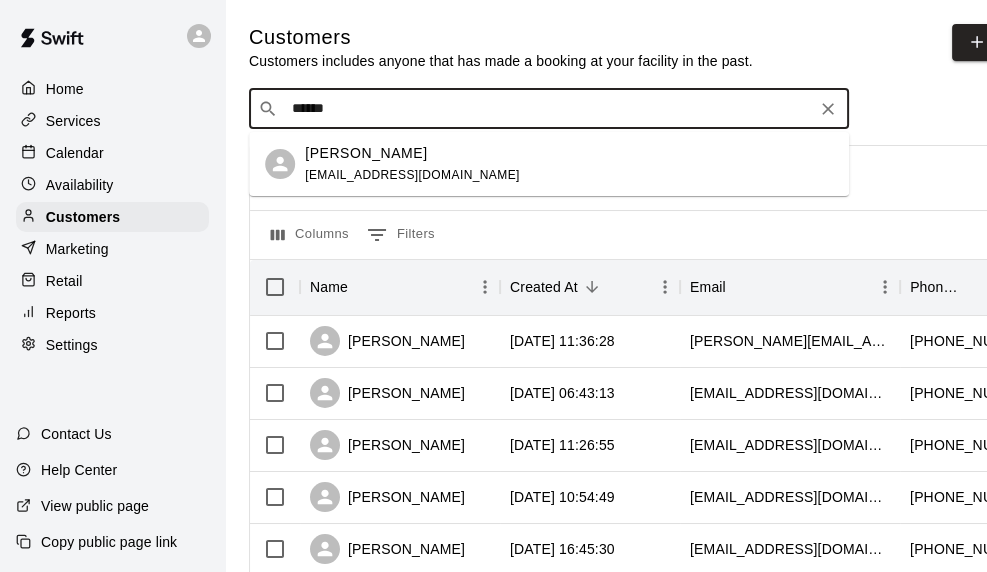 click on "Rekker Griffin" at bounding box center (366, 153) 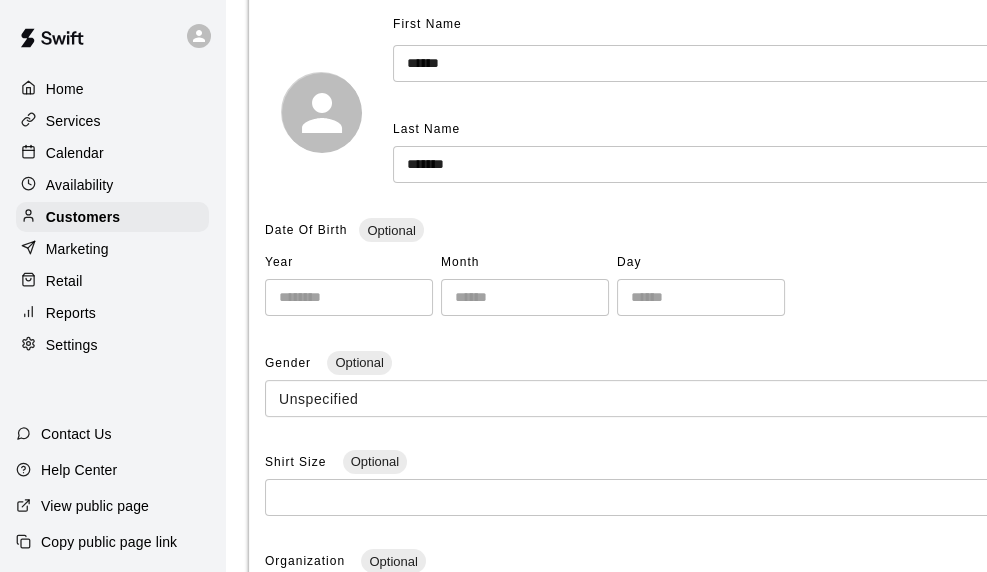 scroll, scrollTop: 100, scrollLeft: 0, axis: vertical 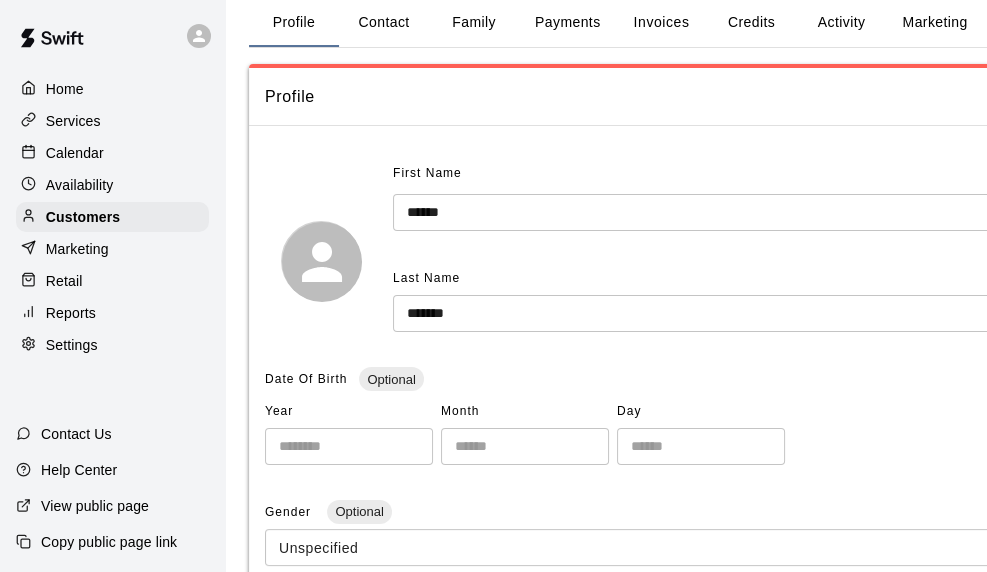 click on "Contact" at bounding box center [384, 23] 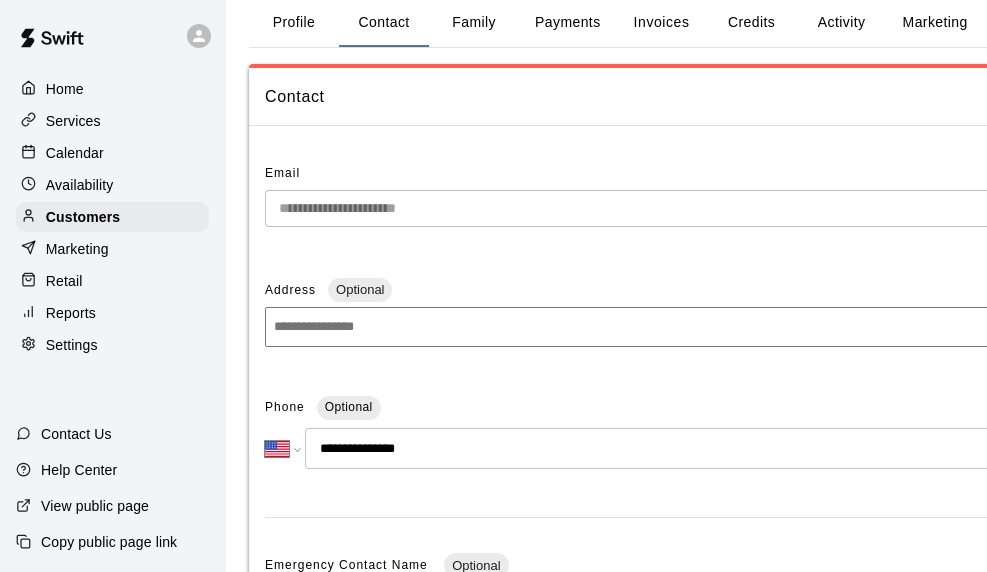 drag, startPoint x: 433, startPoint y: 448, endPoint x: 340, endPoint y: 463, distance: 94.20191 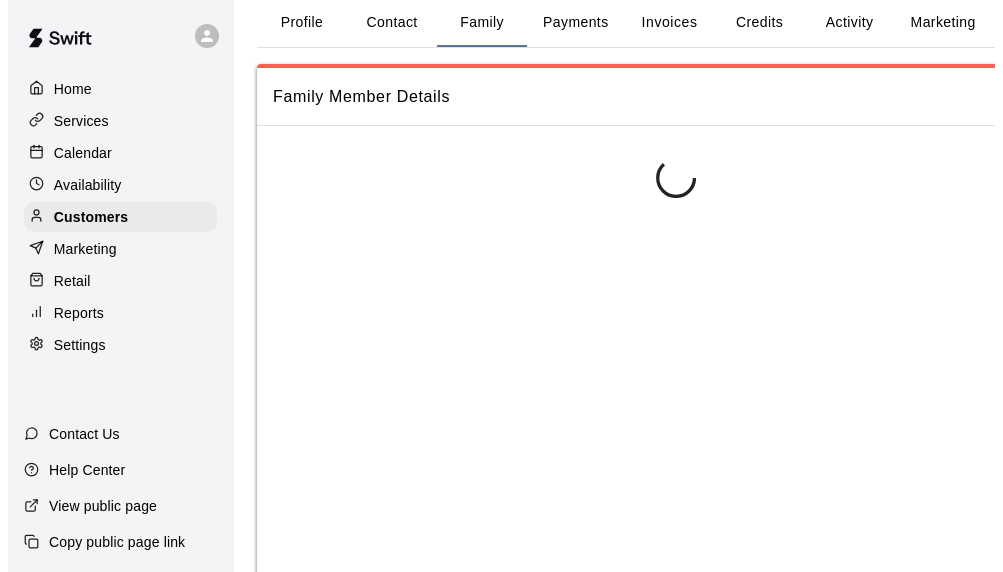 scroll, scrollTop: 0, scrollLeft: 0, axis: both 